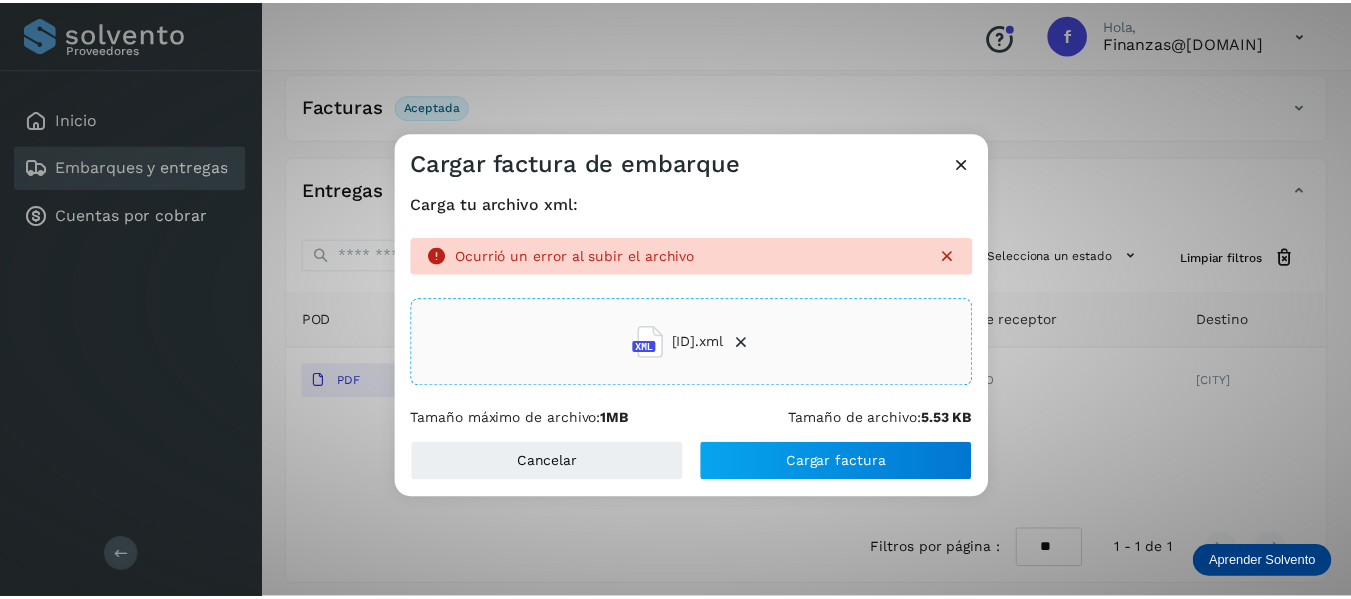 scroll, scrollTop: 337, scrollLeft: 0, axis: vertical 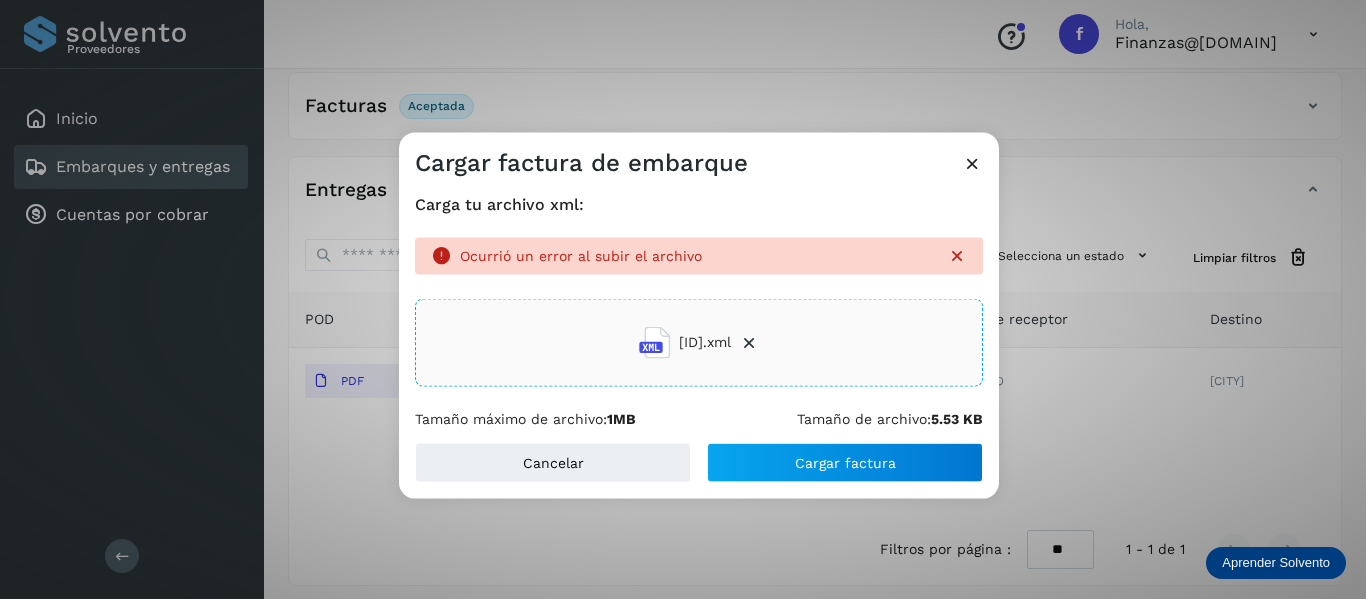 click at bounding box center [972, 162] 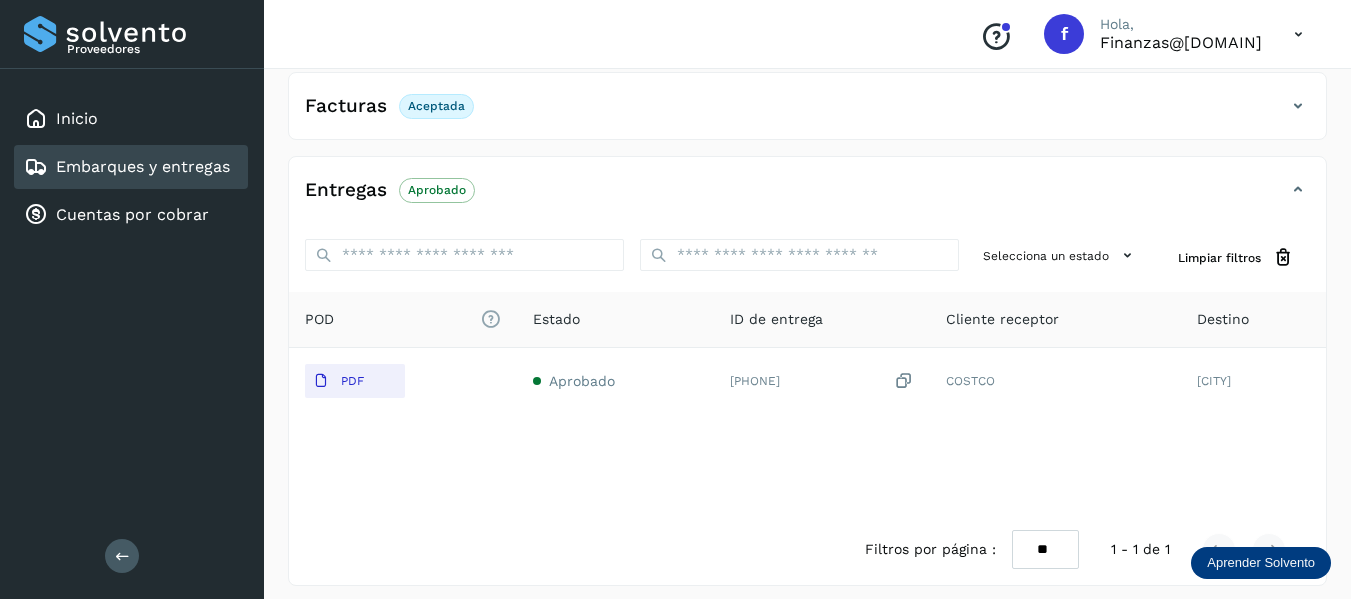 click on "Embarques y entregas" at bounding box center [143, 166] 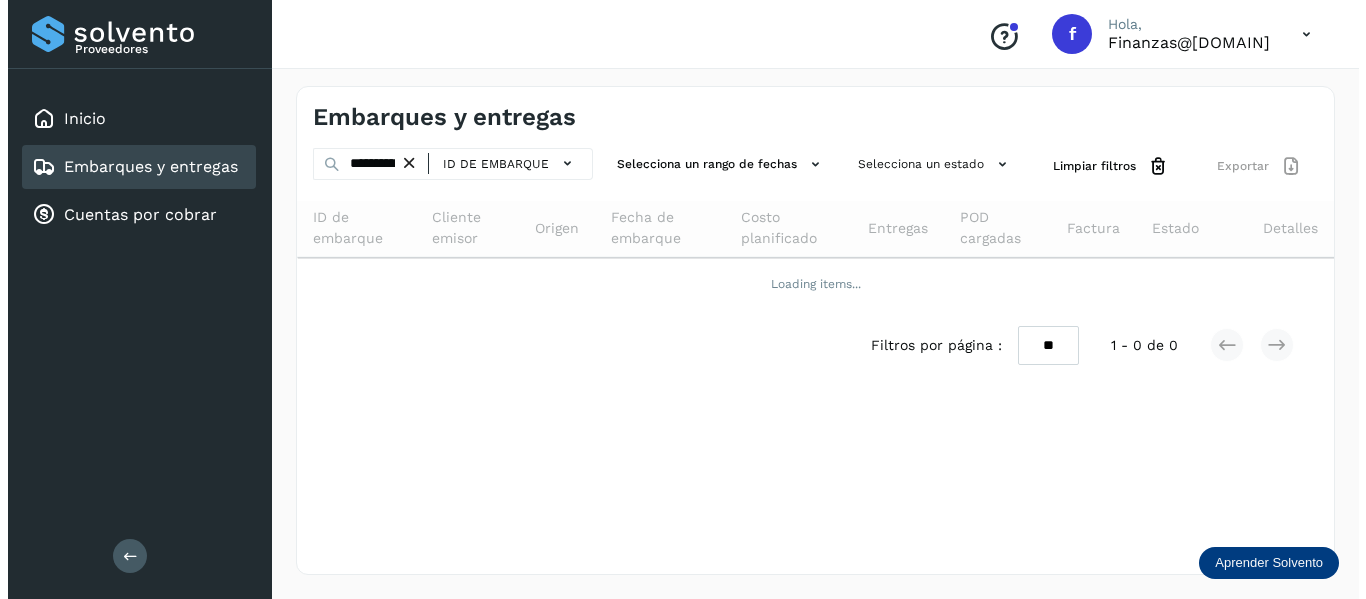 scroll, scrollTop: 0, scrollLeft: 0, axis: both 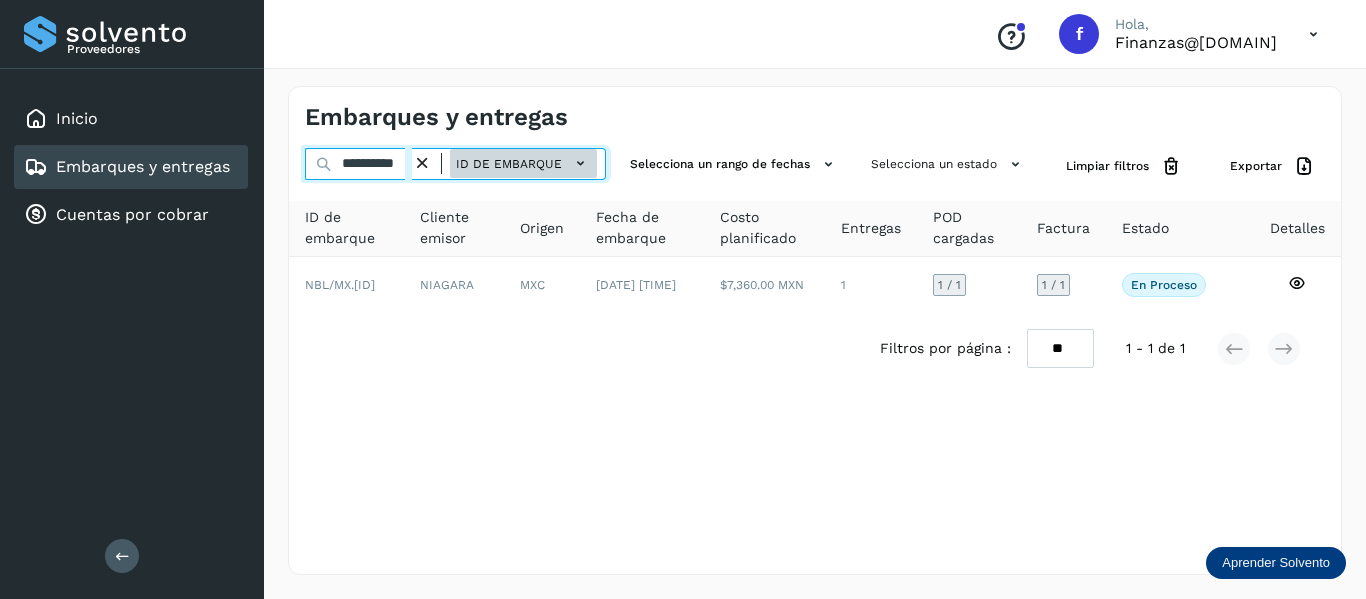 drag, startPoint x: 336, startPoint y: 162, endPoint x: 534, endPoint y: 171, distance: 198.20444 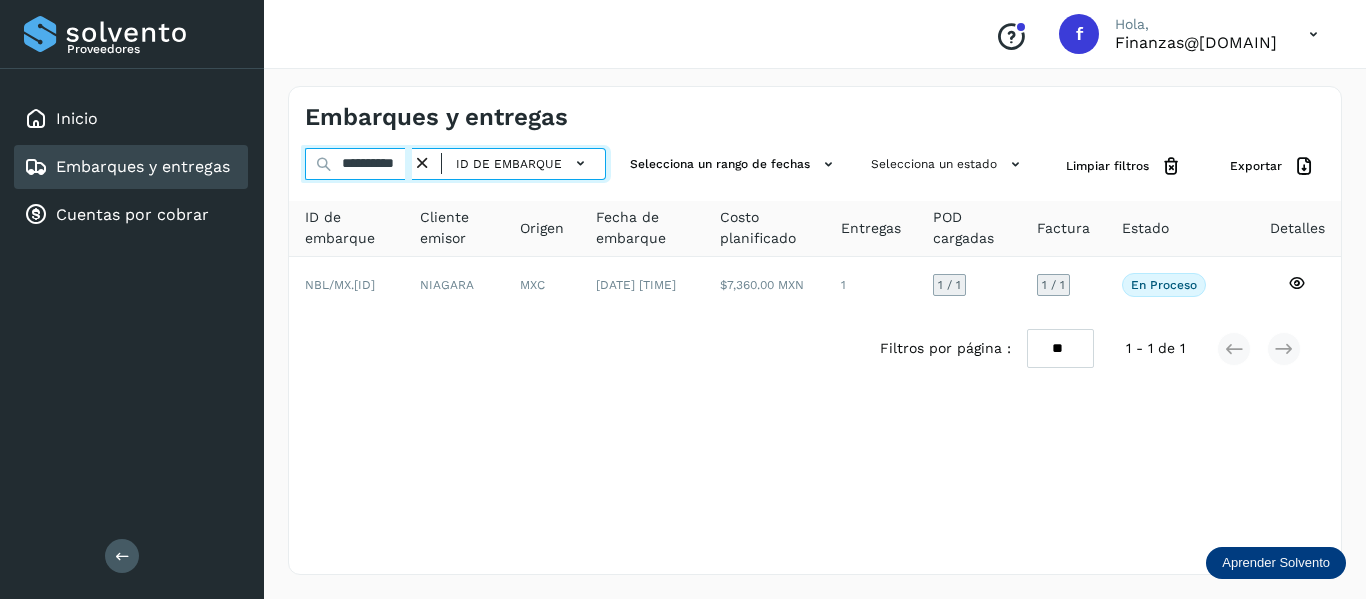 paste 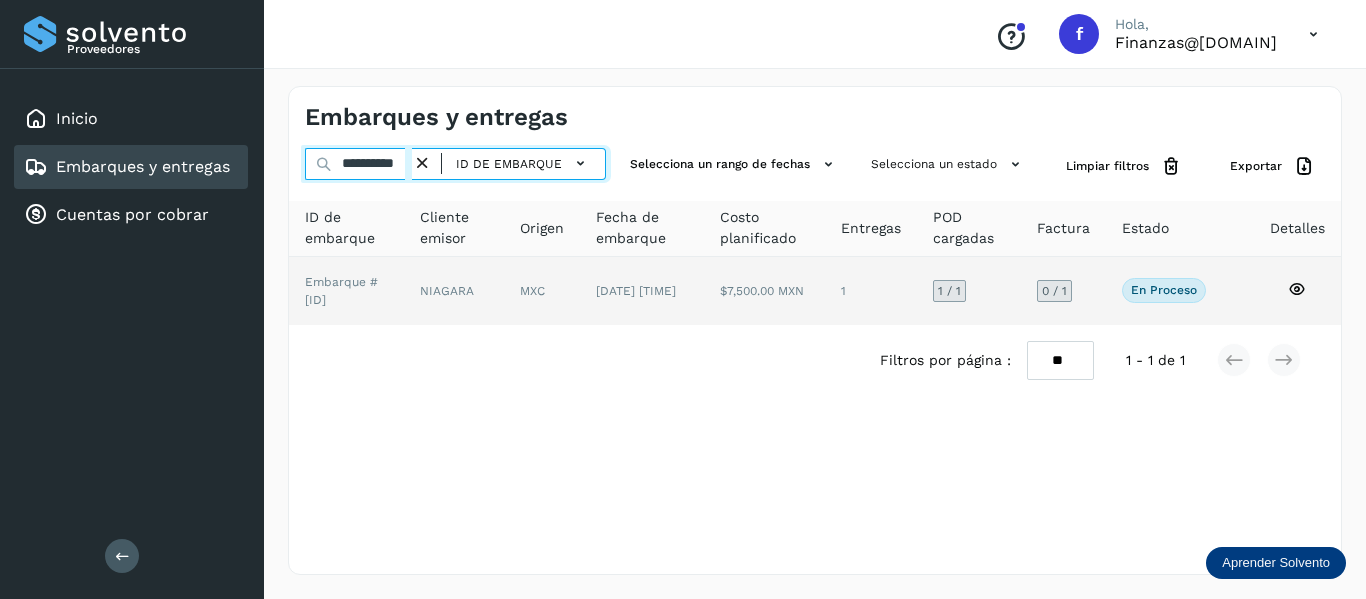type on "**********" 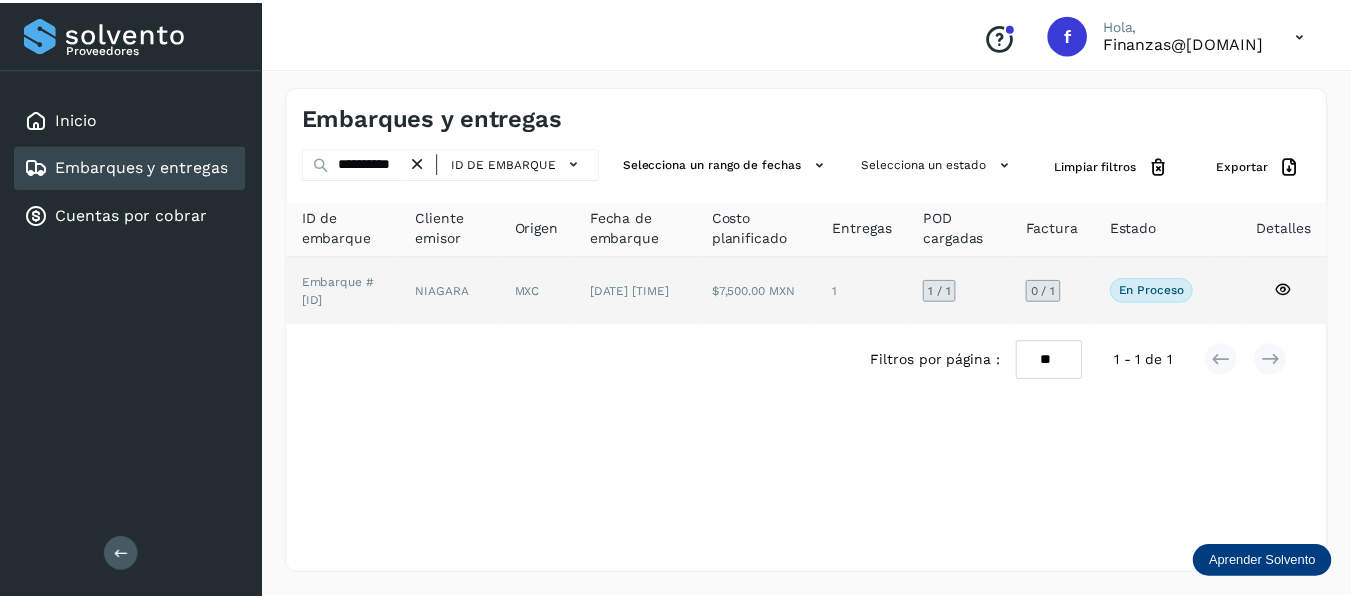 scroll, scrollTop: 0, scrollLeft: 0, axis: both 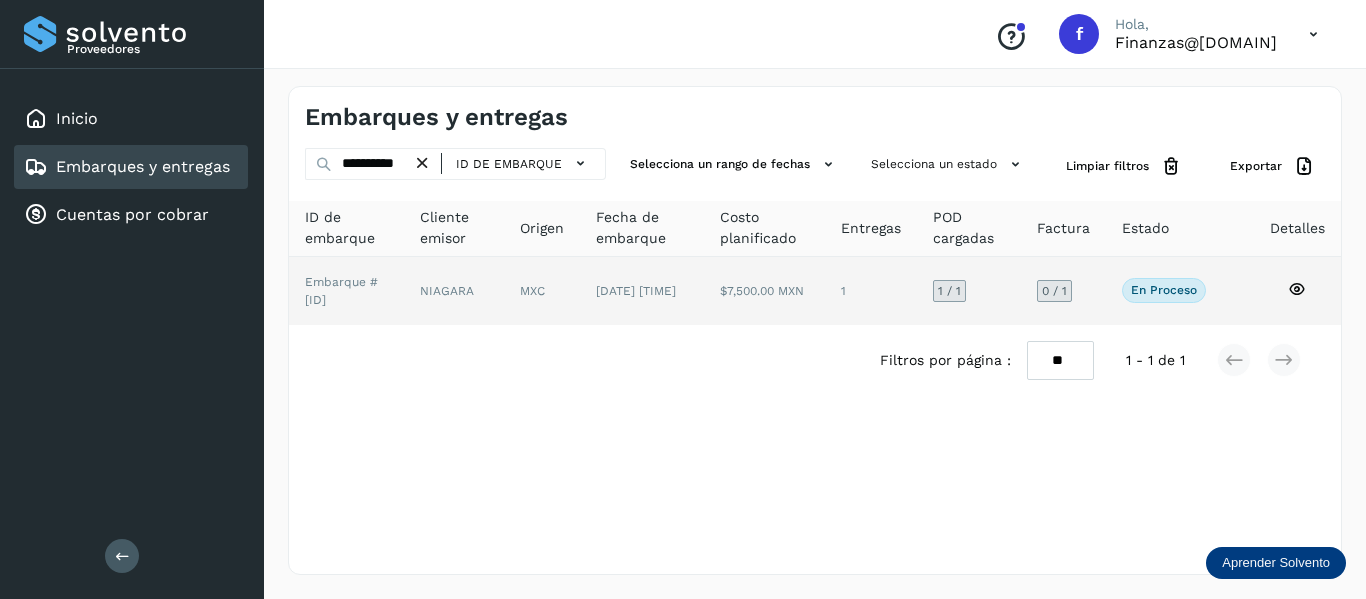 click 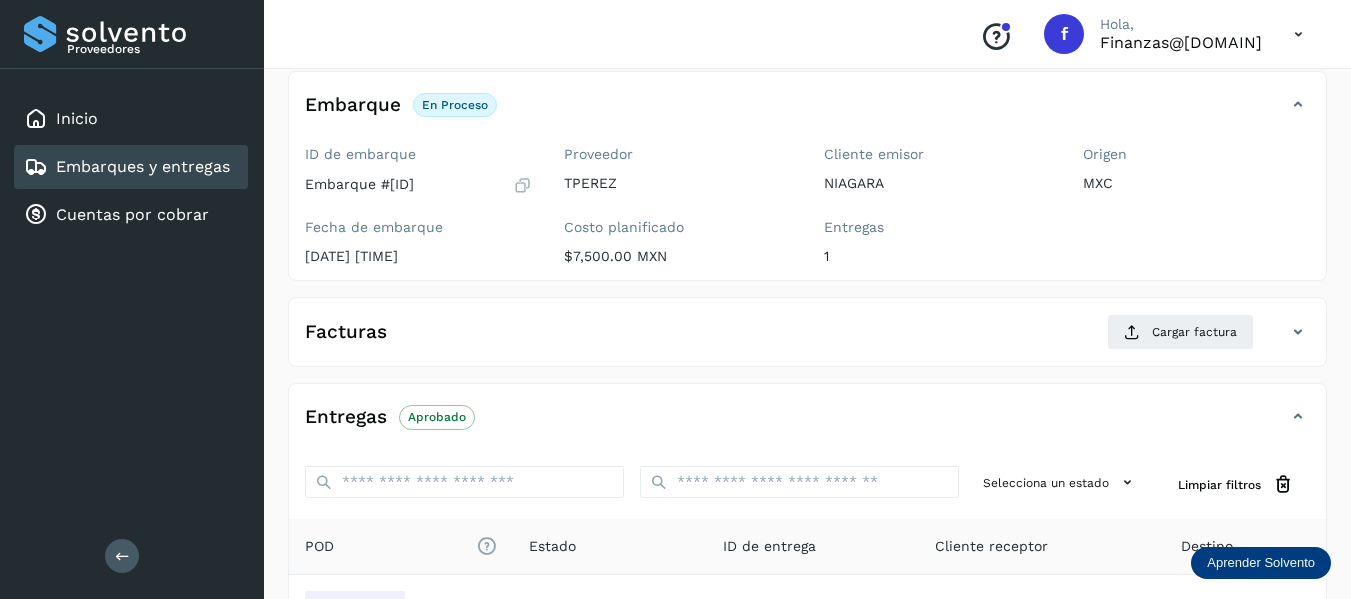scroll, scrollTop: 100, scrollLeft: 0, axis: vertical 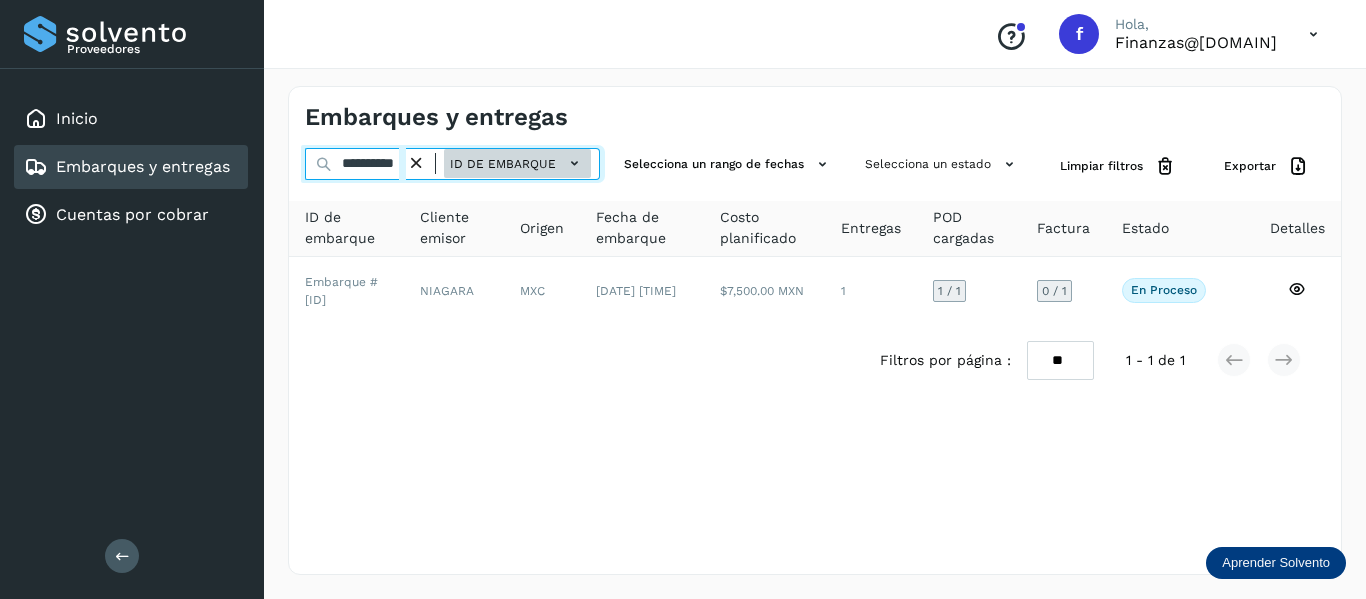 drag, startPoint x: 338, startPoint y: 162, endPoint x: 491, endPoint y: 160, distance: 153.01308 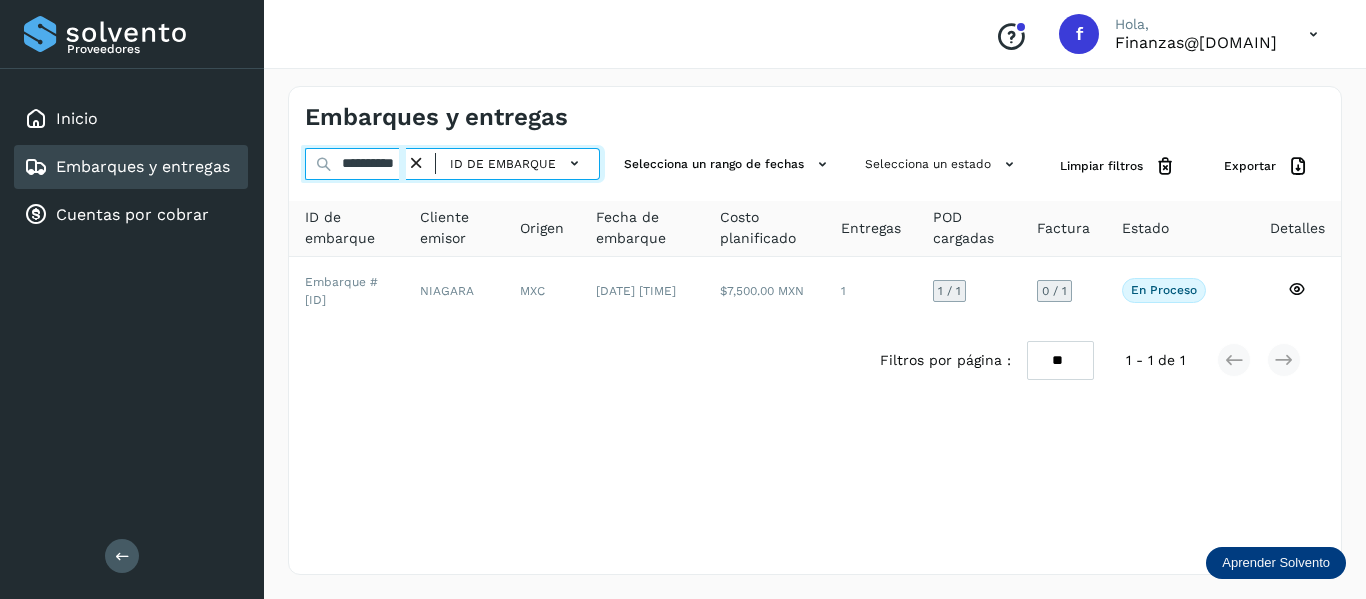 paste 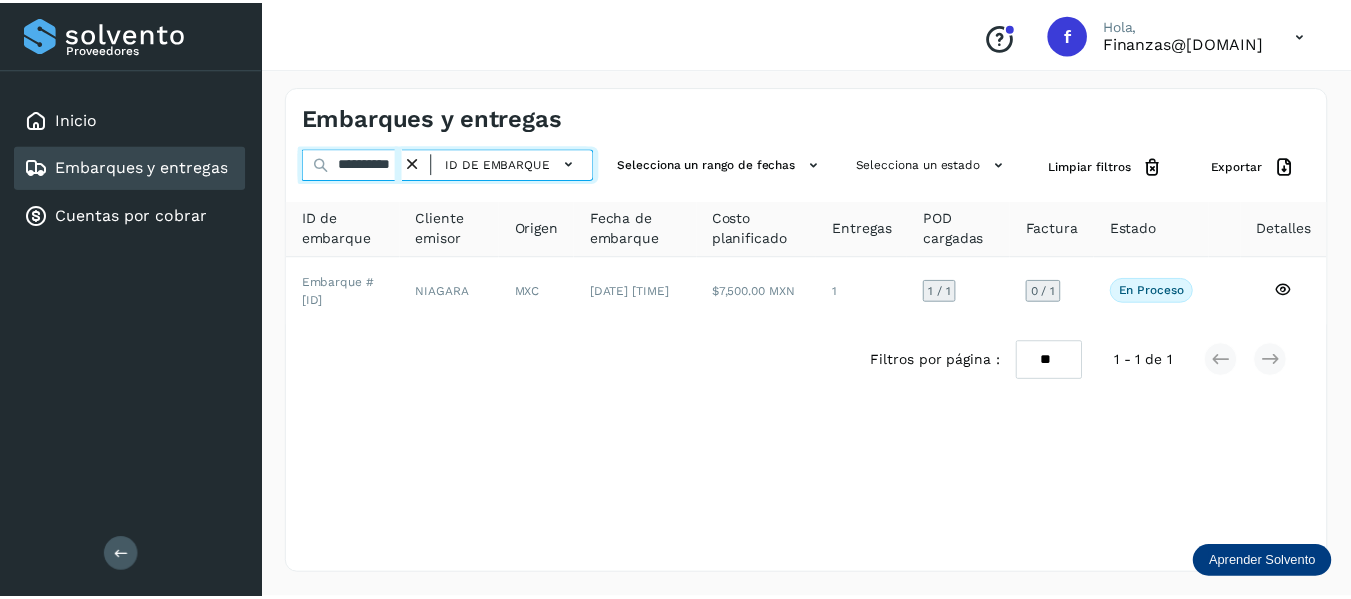 scroll, scrollTop: 0, scrollLeft: 13, axis: horizontal 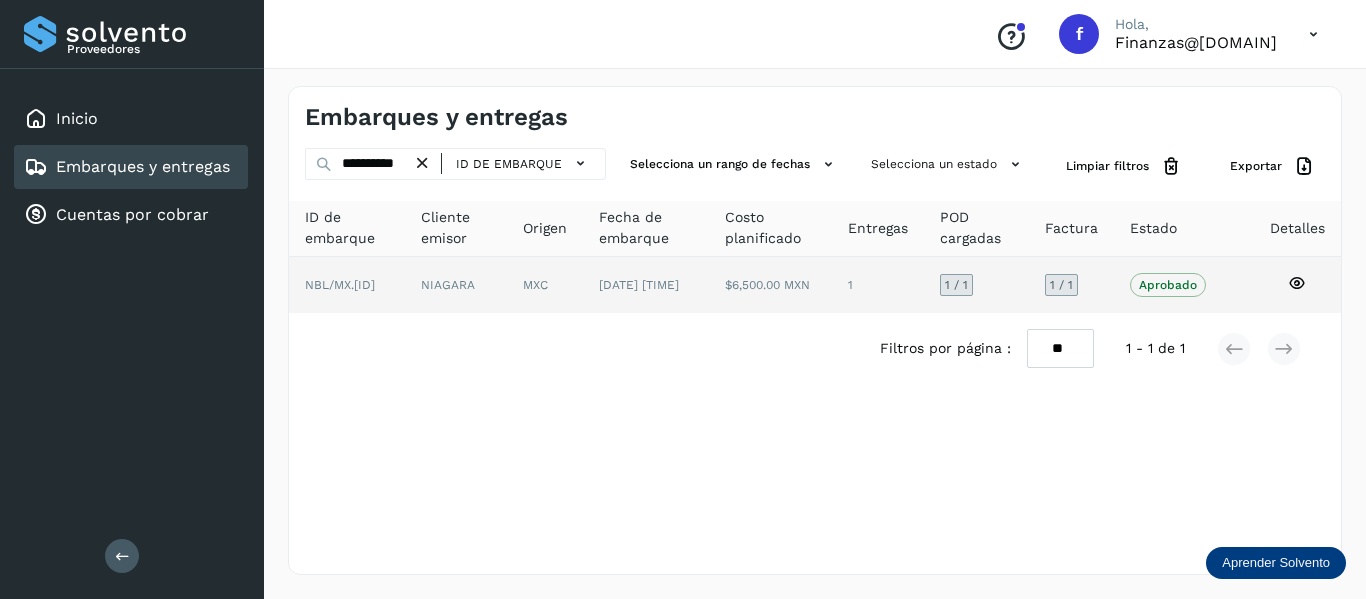 click 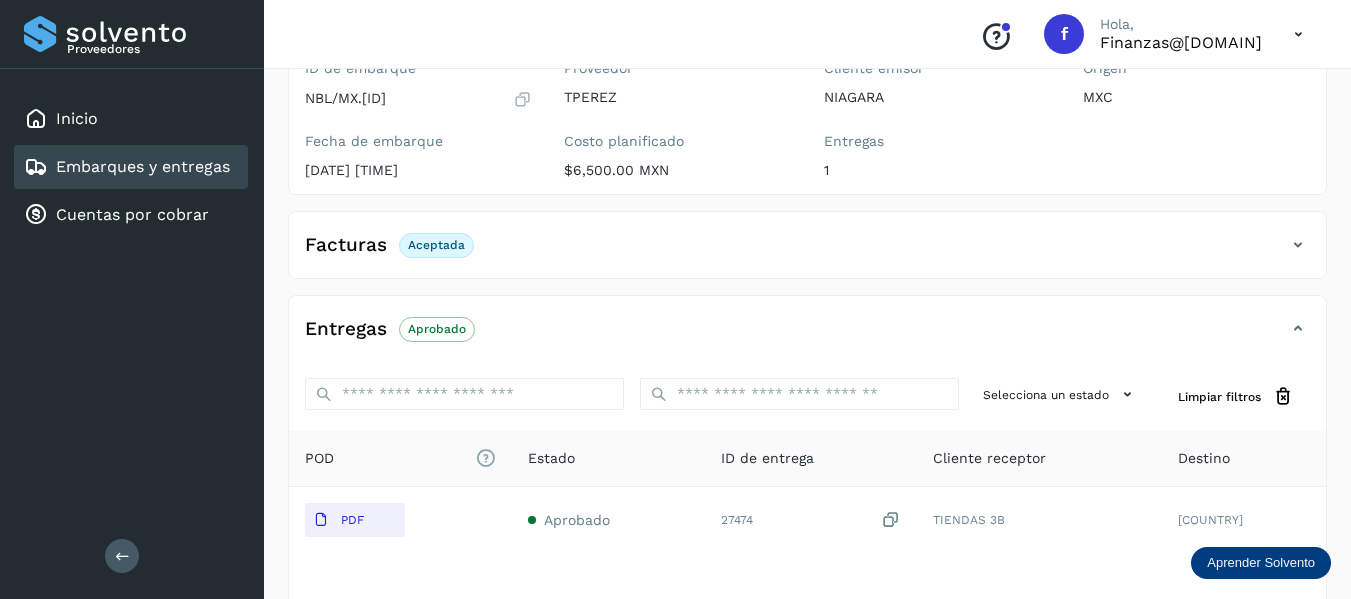 scroll, scrollTop: 200, scrollLeft: 0, axis: vertical 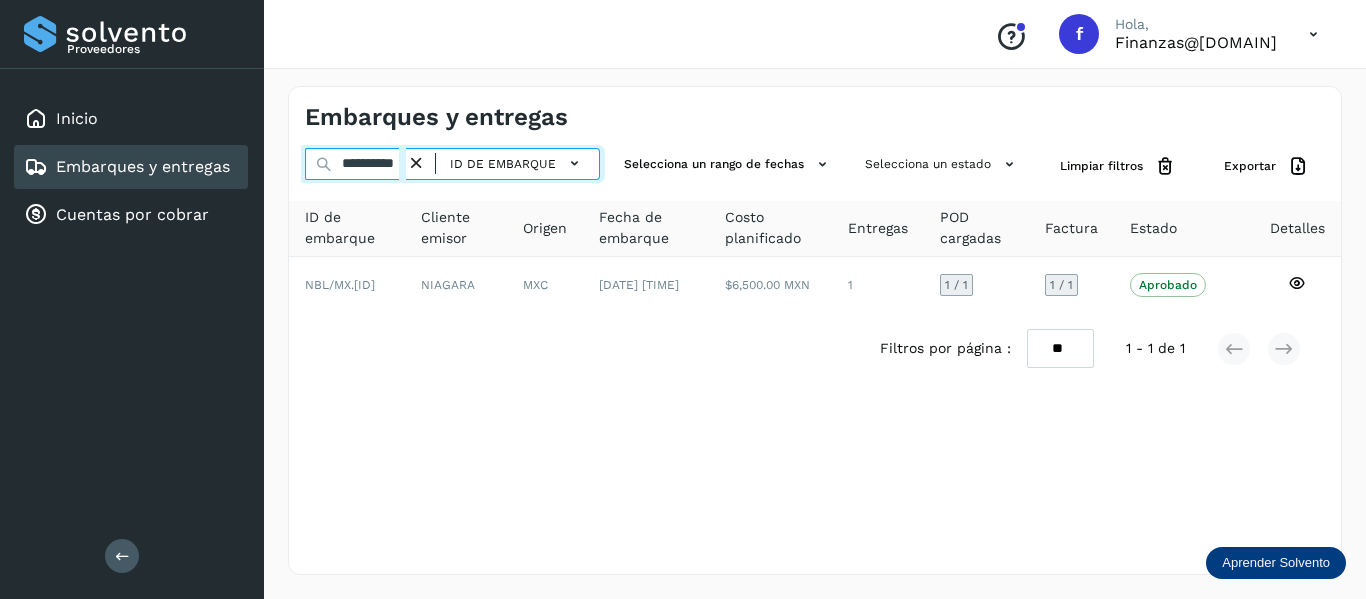 drag, startPoint x: 345, startPoint y: 162, endPoint x: 691, endPoint y: 363, distance: 400.1462 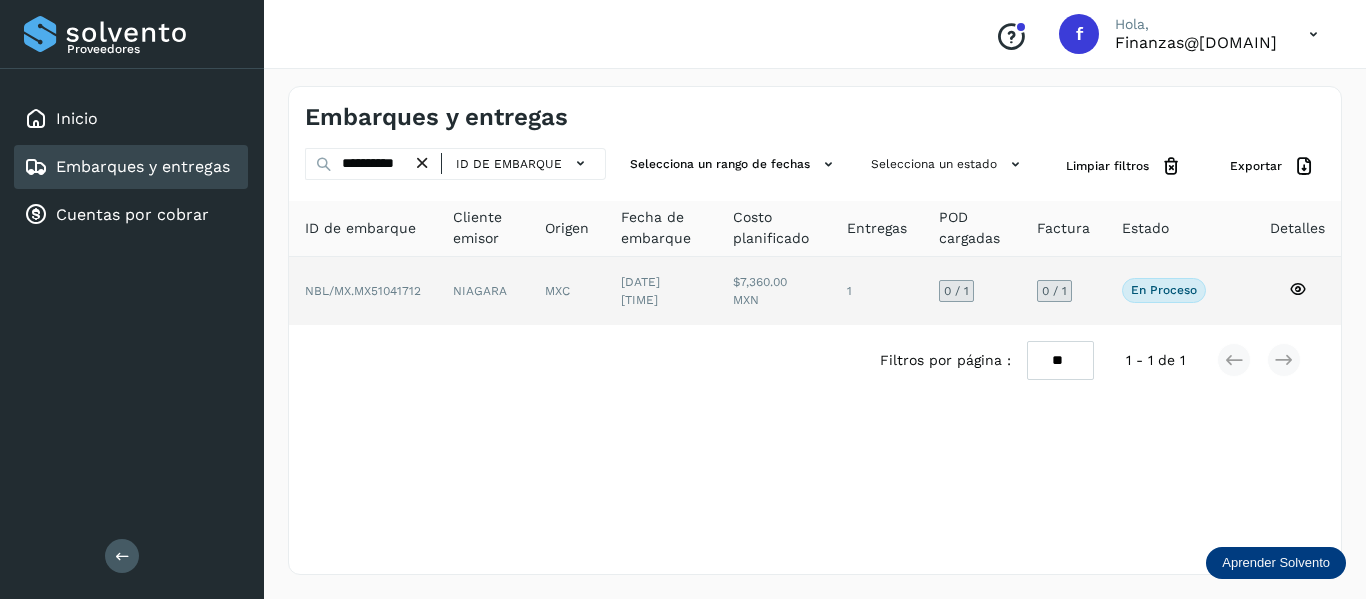 click 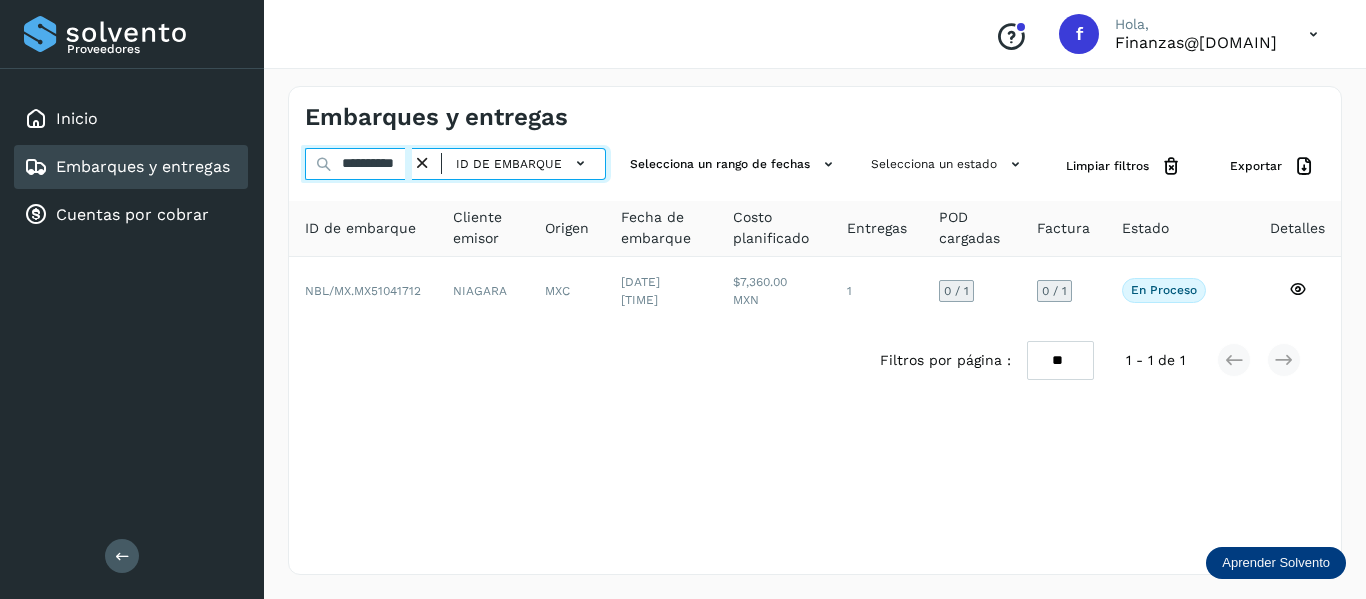 drag, startPoint x: 343, startPoint y: 167, endPoint x: 456, endPoint y: 190, distance: 115.316956 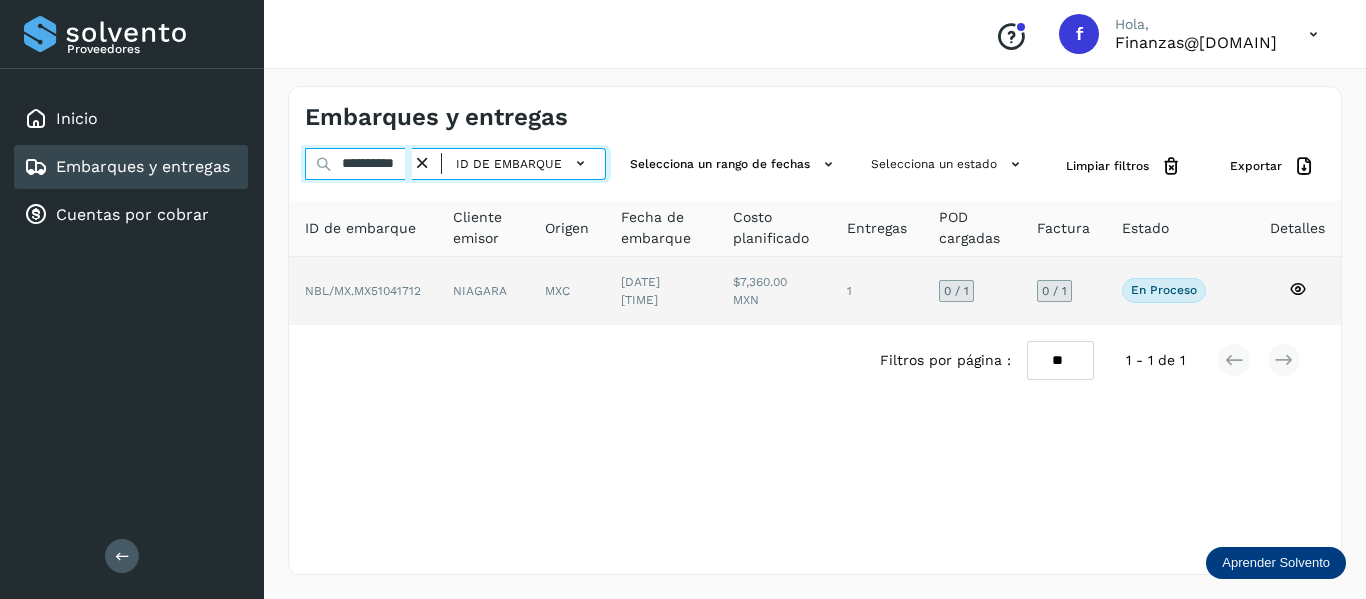 paste 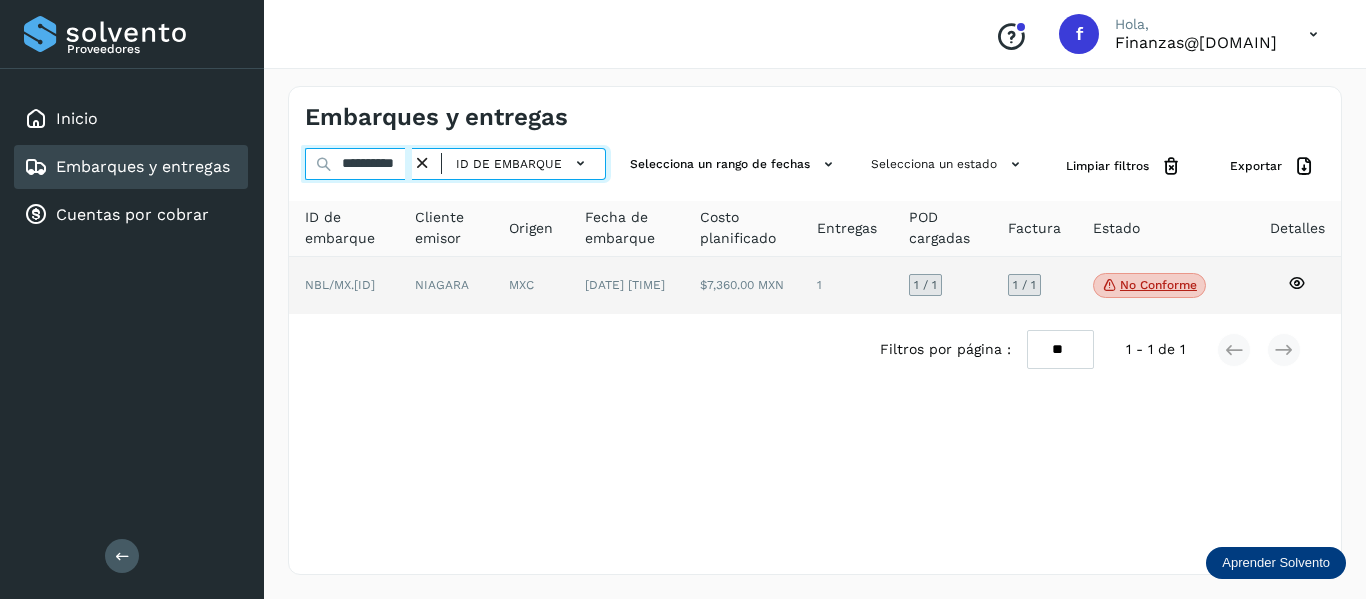 type on "**********" 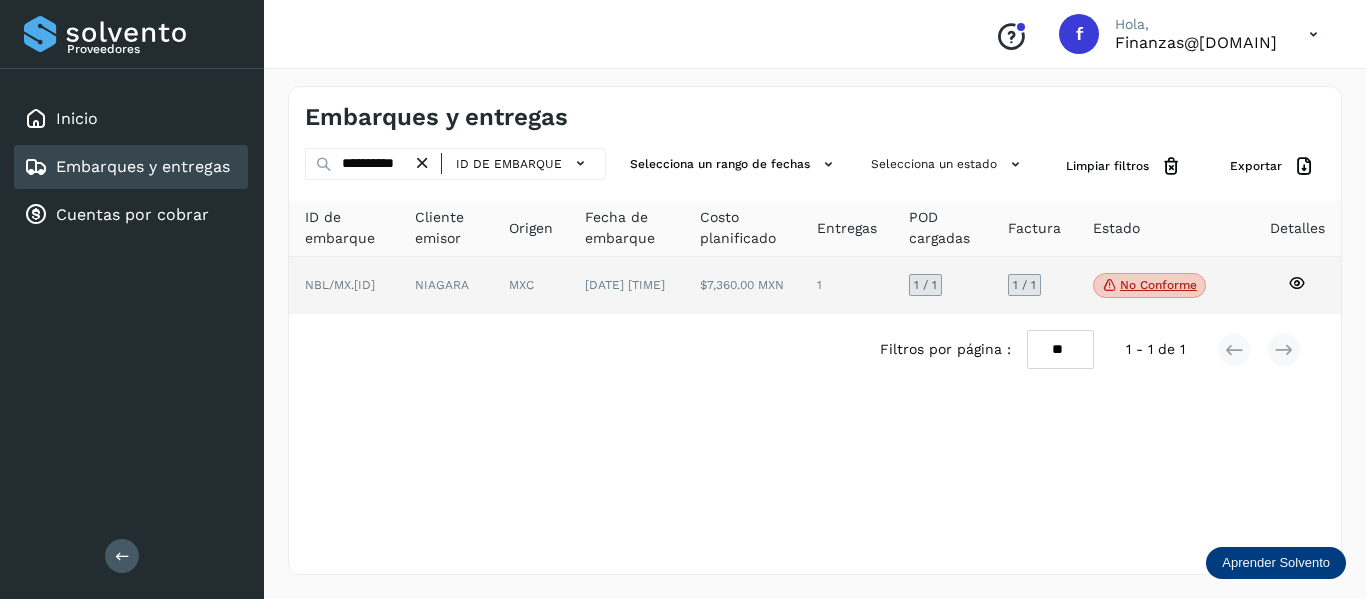 click 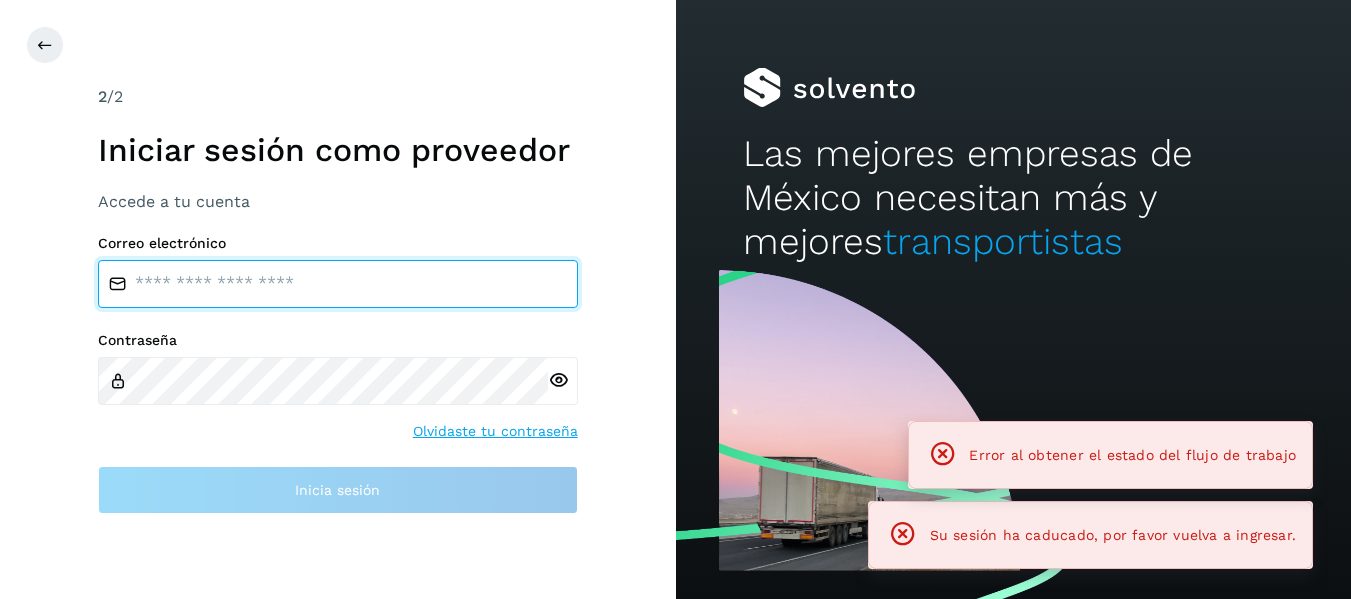 type on "**********" 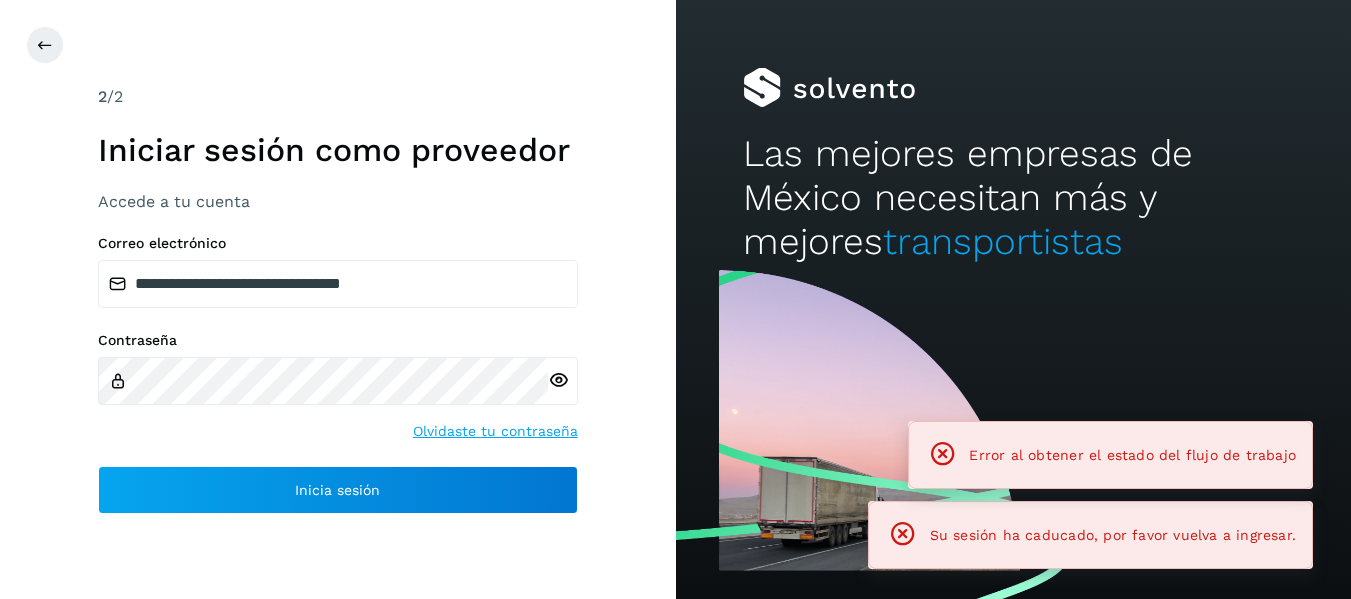 click on "Error al obtener el estado del flujo de trabajo" 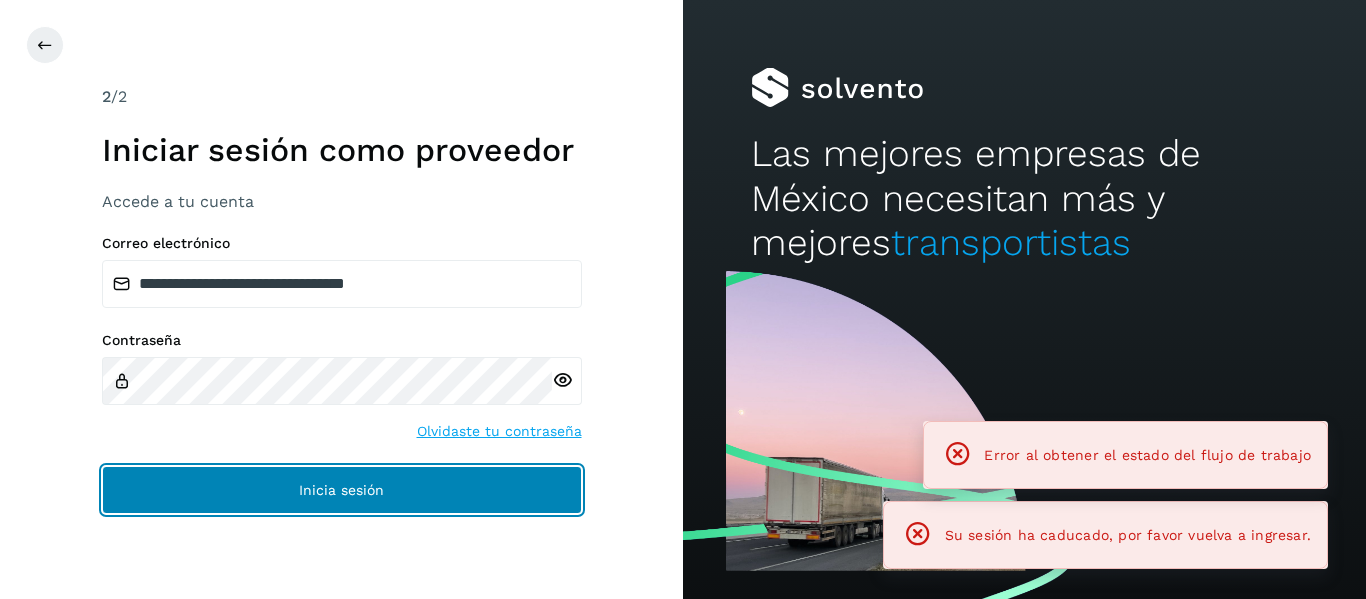 click on "Inicia sesión" at bounding box center [342, 490] 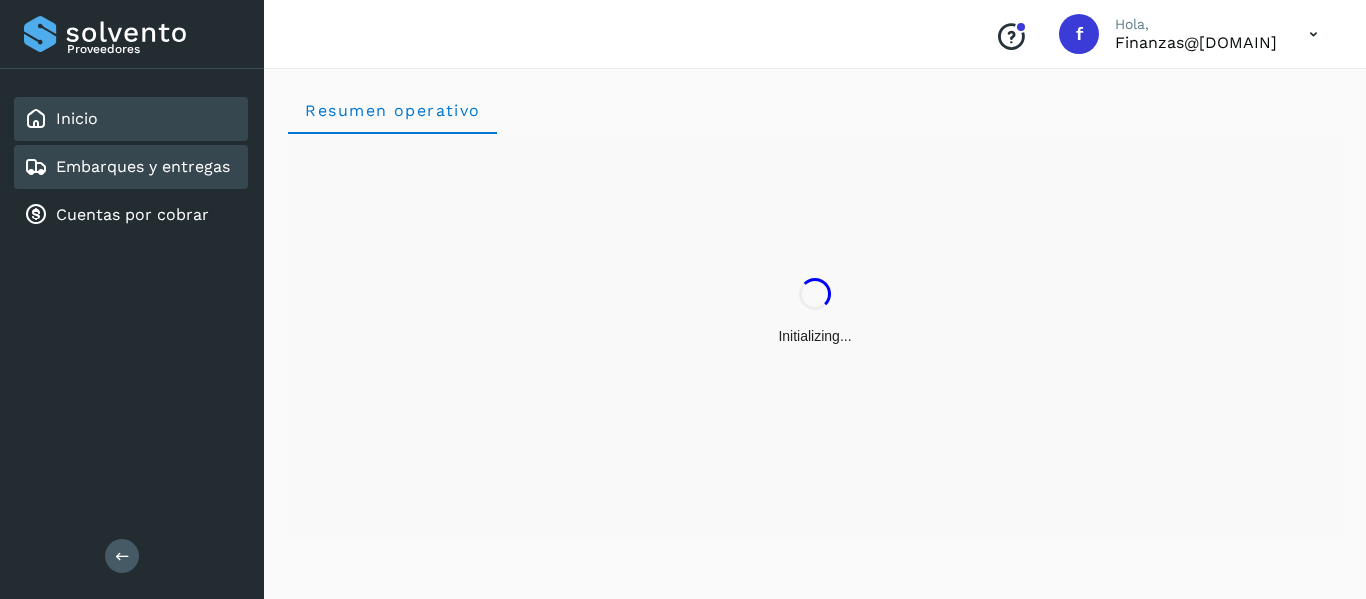 click on "Embarques y entregas" at bounding box center (143, 166) 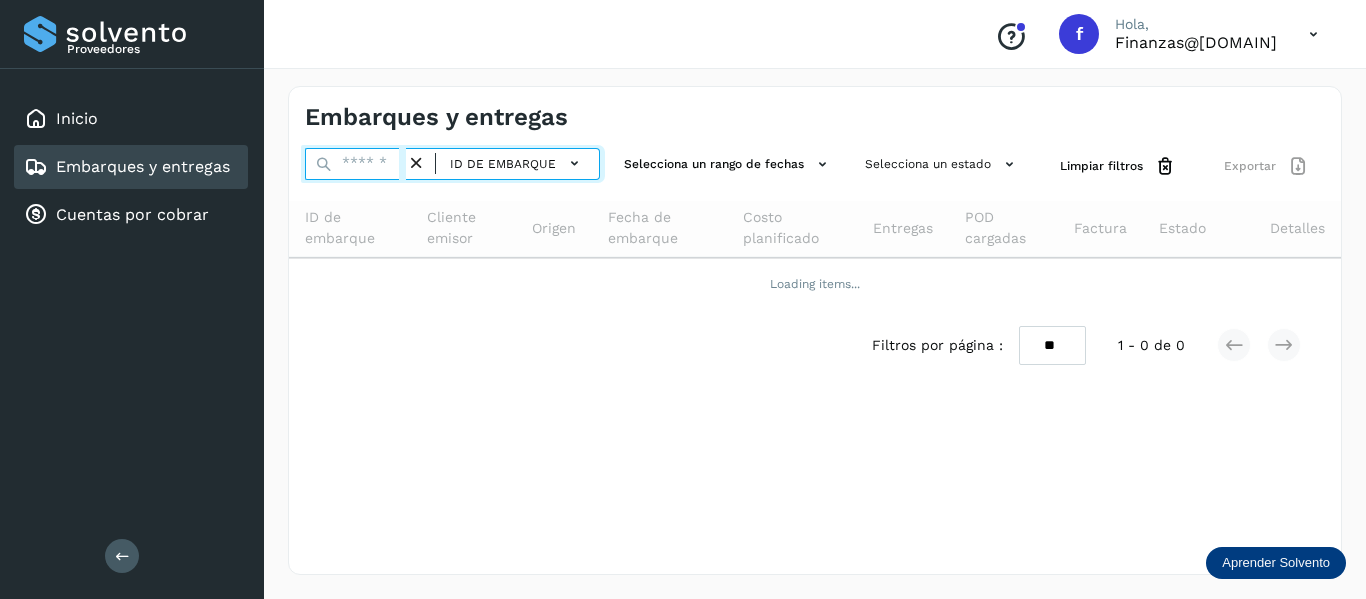 click at bounding box center (355, 164) 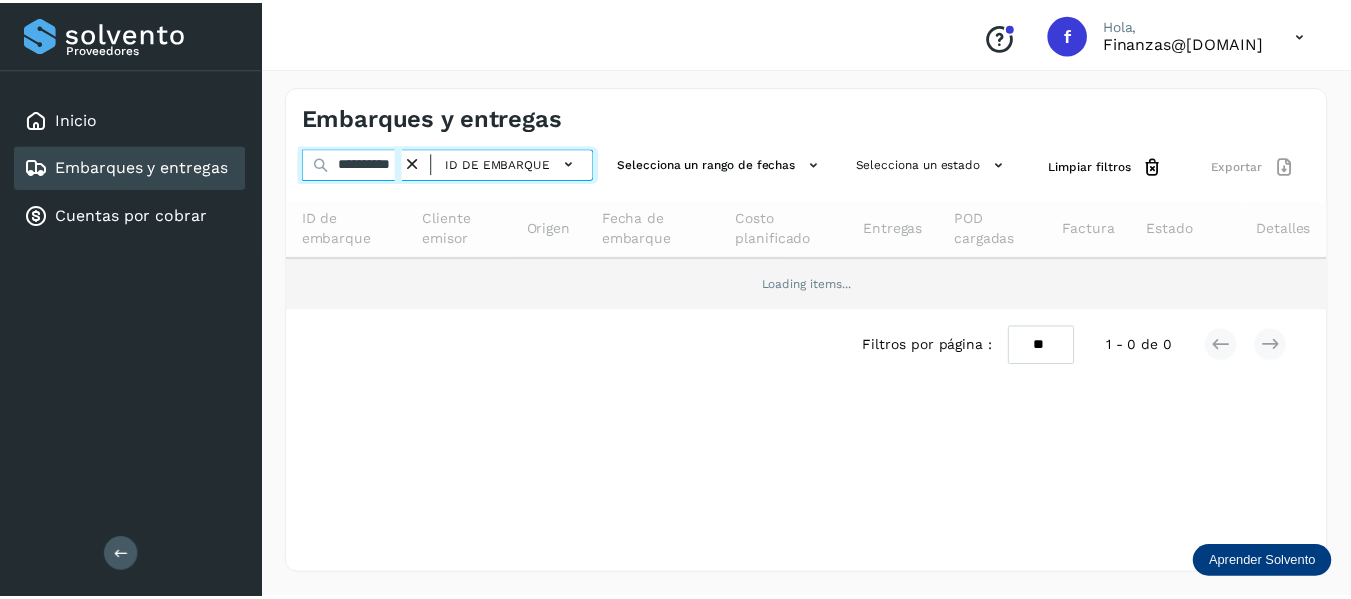 scroll, scrollTop: 0, scrollLeft: 15, axis: horizontal 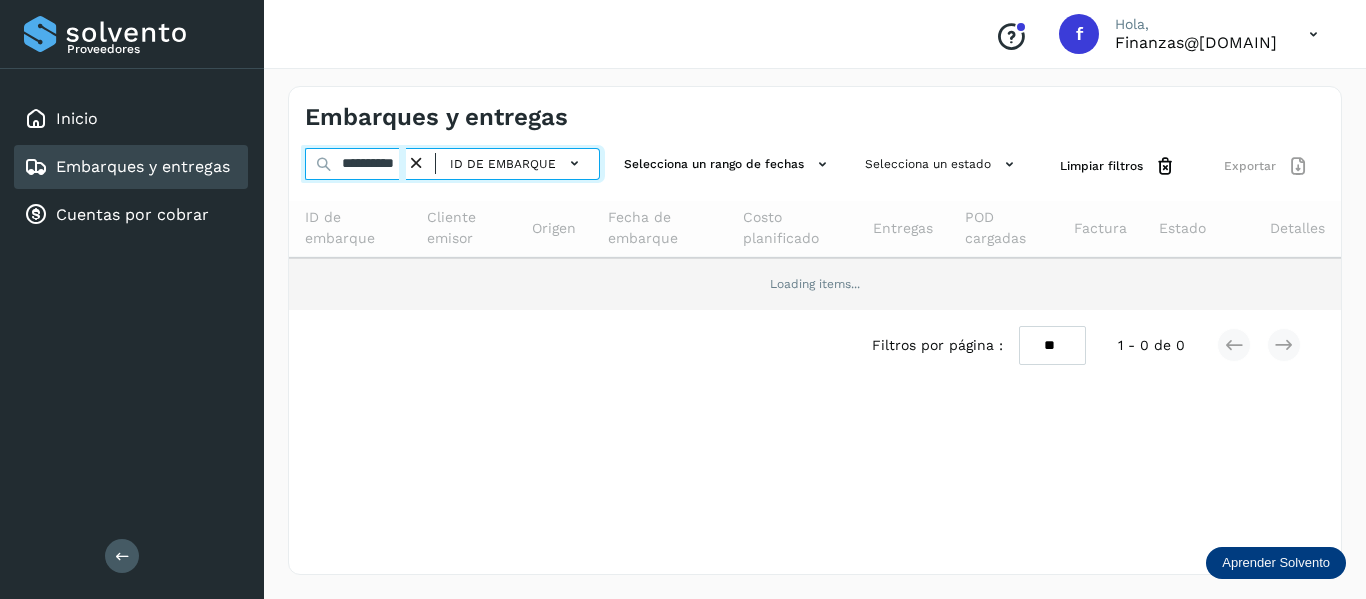 drag, startPoint x: 454, startPoint y: 273, endPoint x: 528, endPoint y: 305, distance: 80.622574 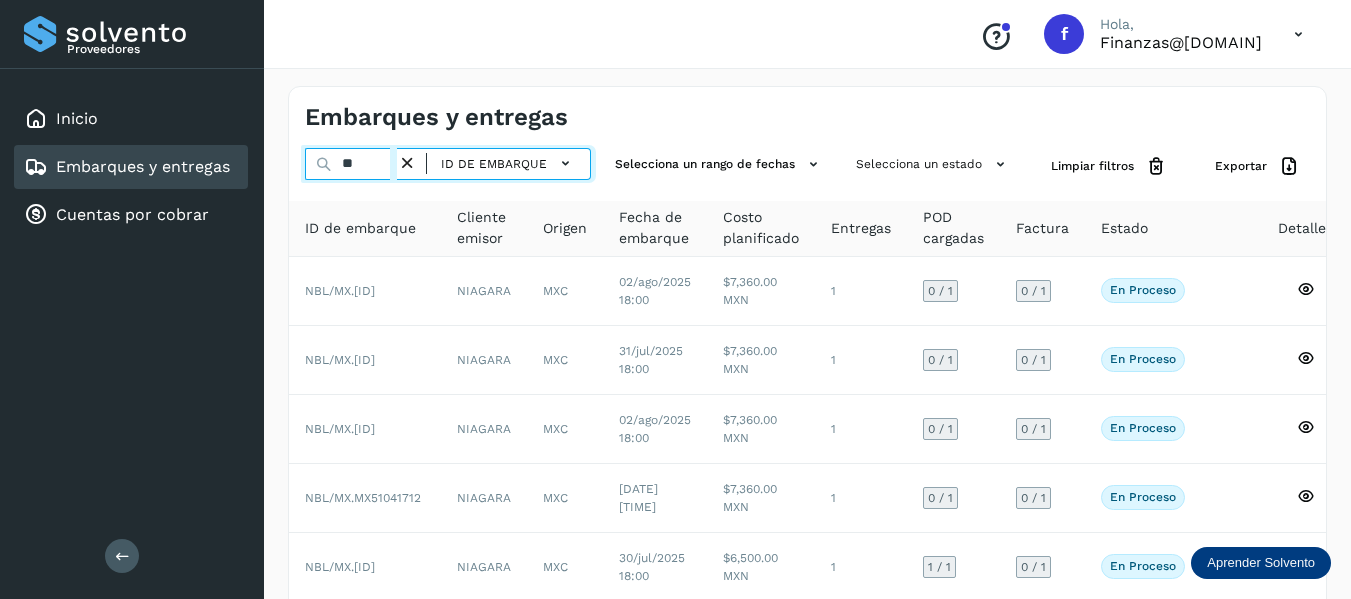 type on "*" 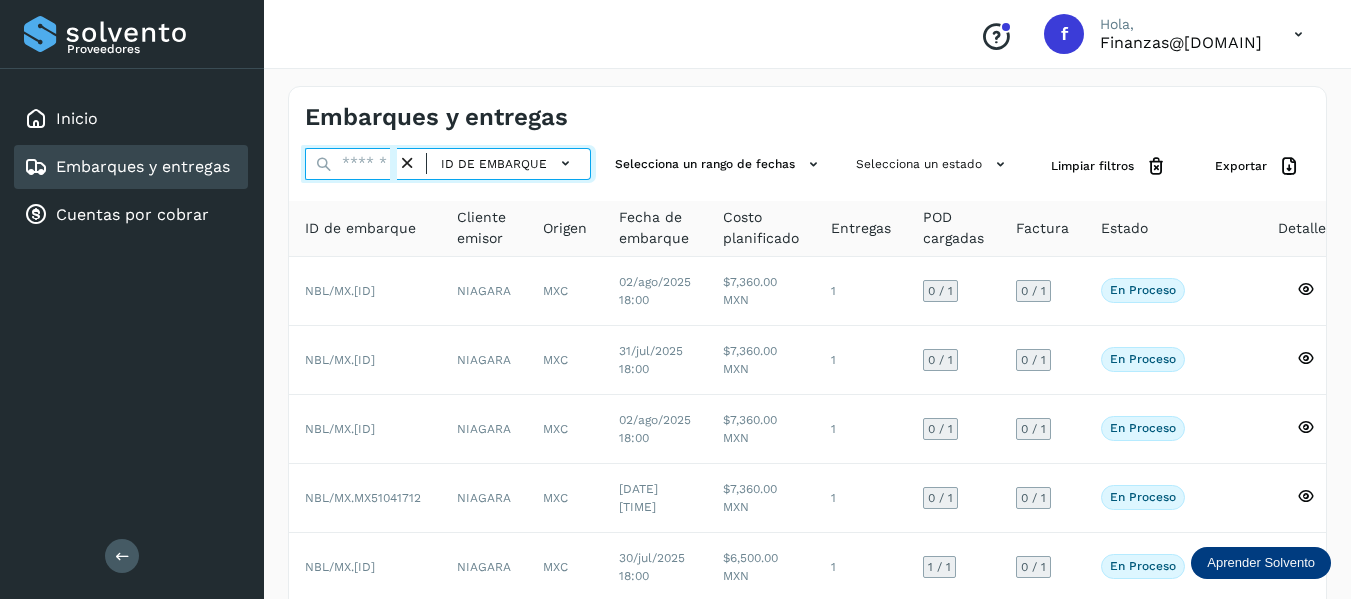 scroll, scrollTop: 0, scrollLeft: 0, axis: both 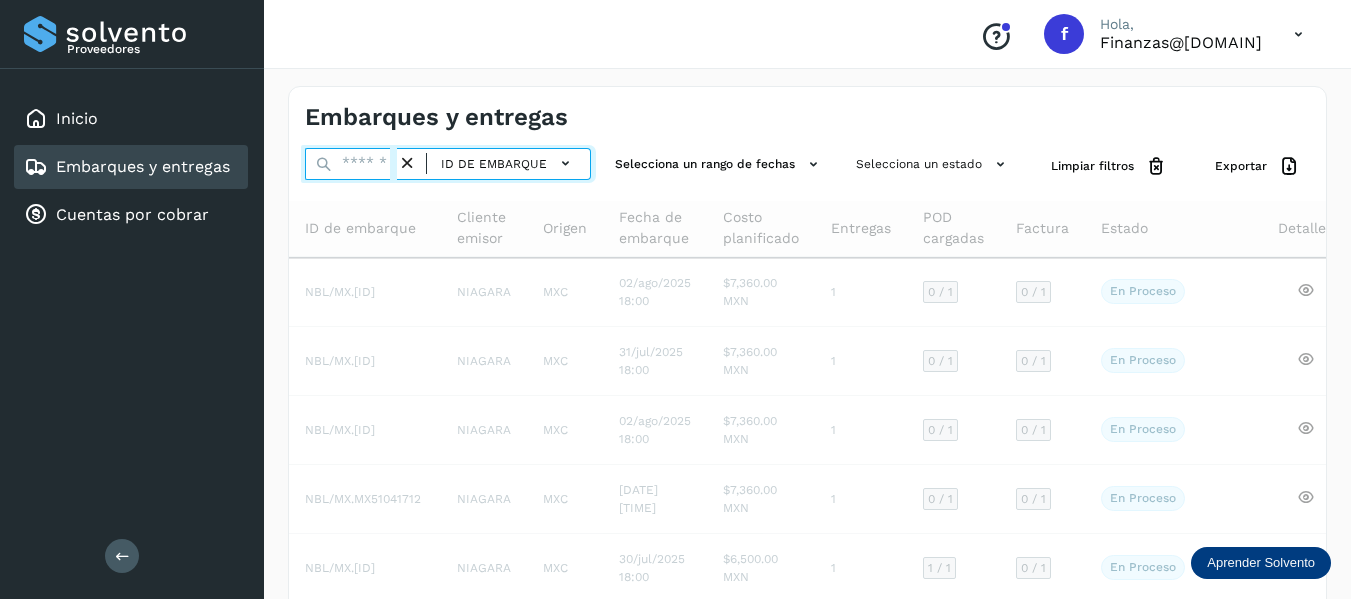 paste on "**********" 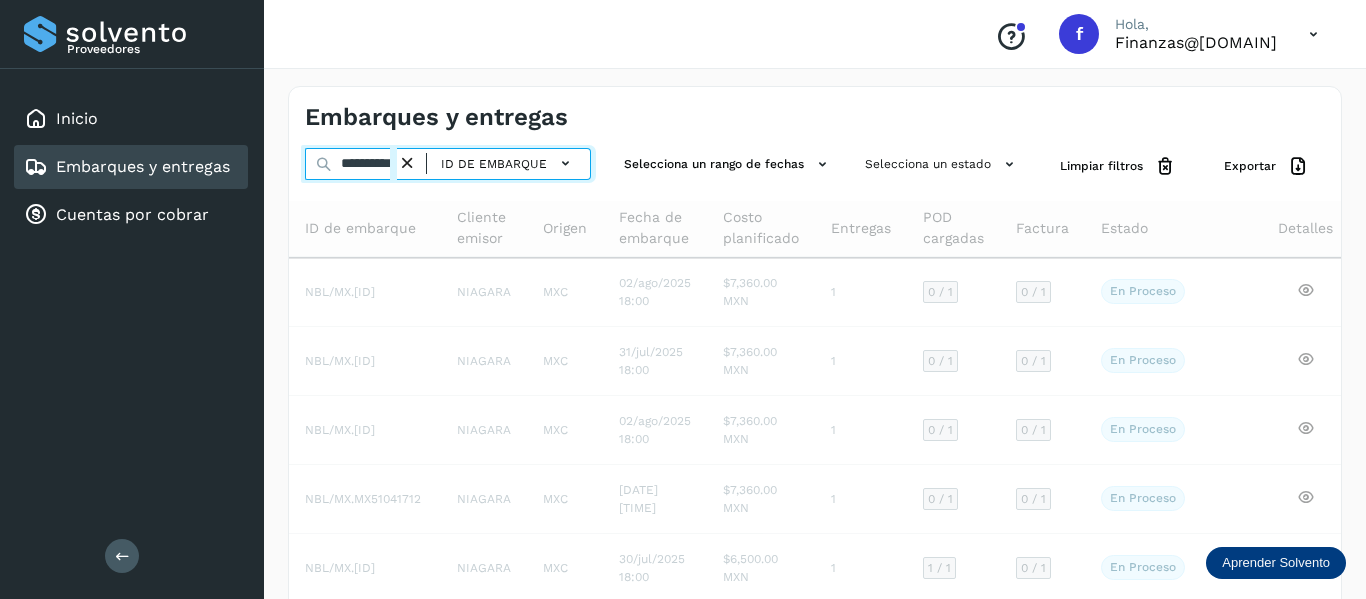 scroll, scrollTop: 0, scrollLeft: 15, axis: horizontal 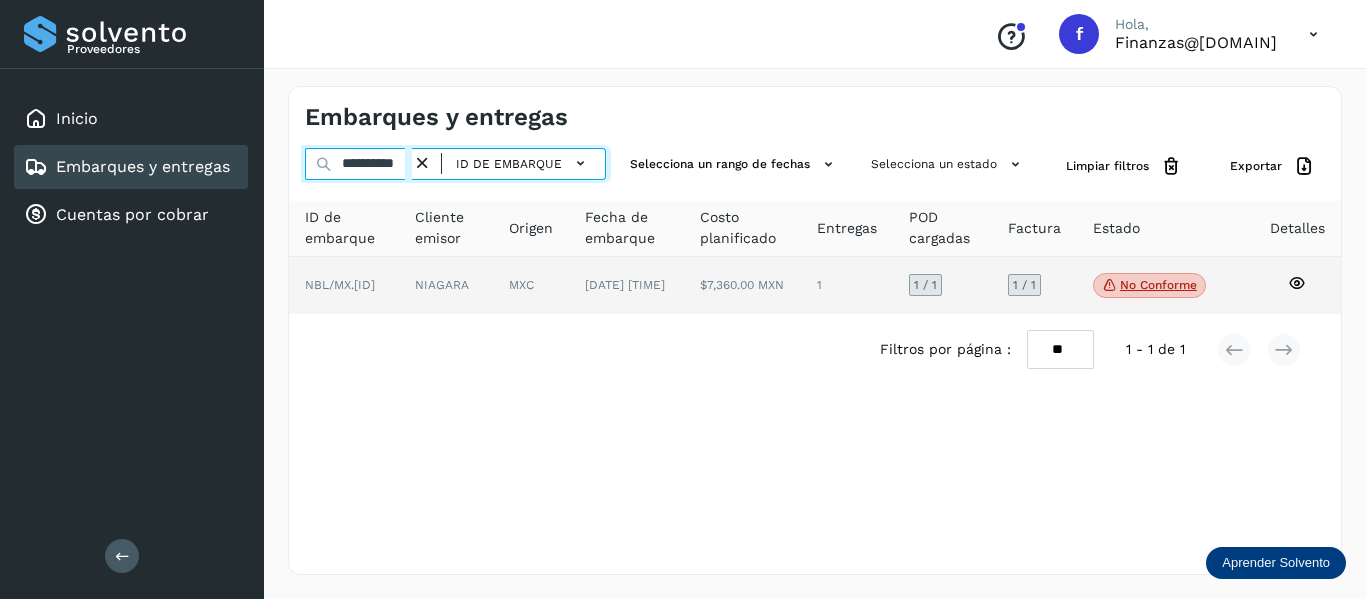 type on "**********" 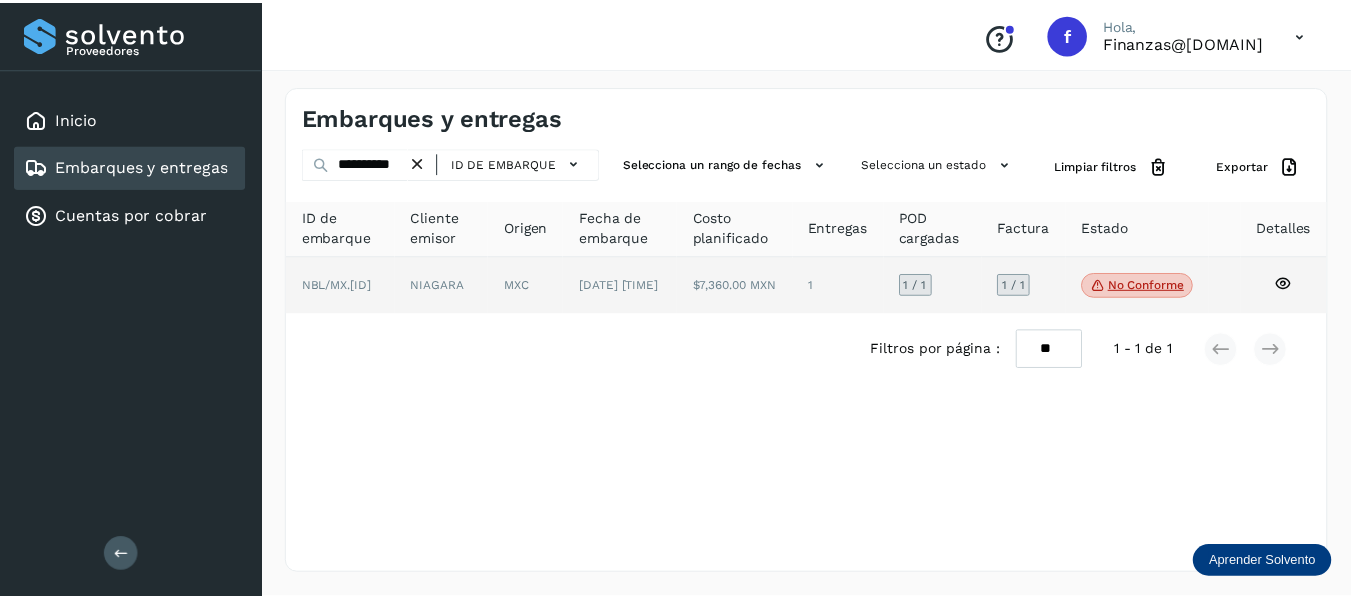 scroll, scrollTop: 0, scrollLeft: 0, axis: both 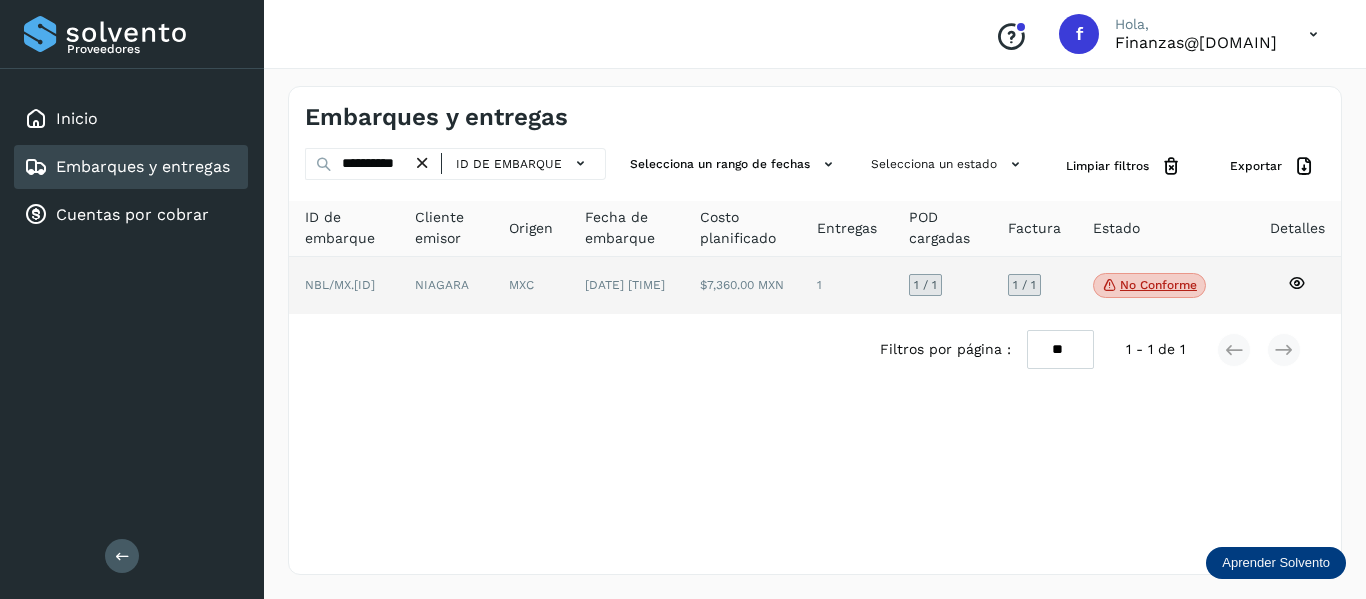 click 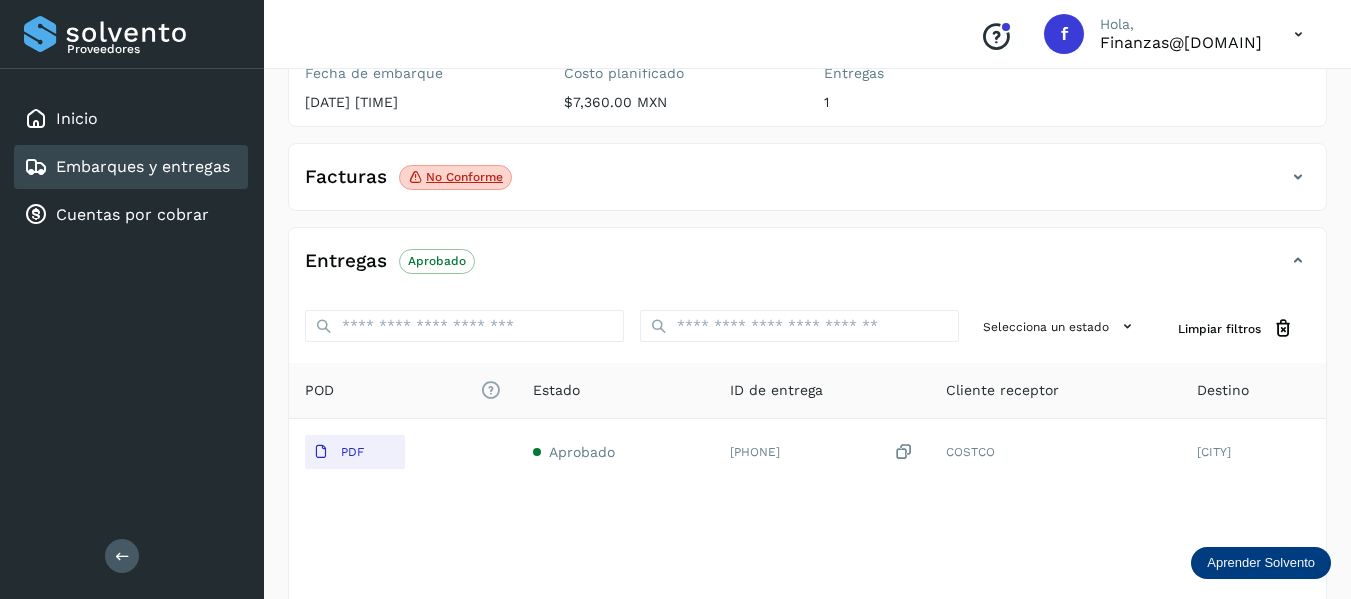 scroll, scrollTop: 300, scrollLeft: 0, axis: vertical 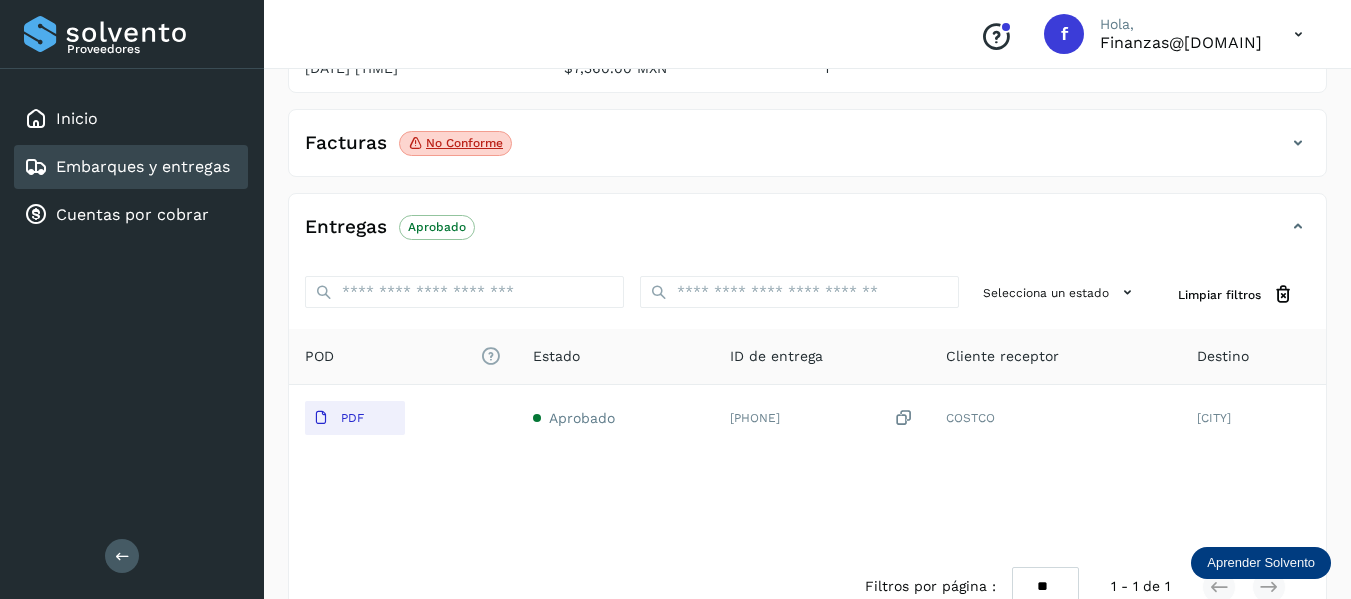 click at bounding box center [1298, 143] 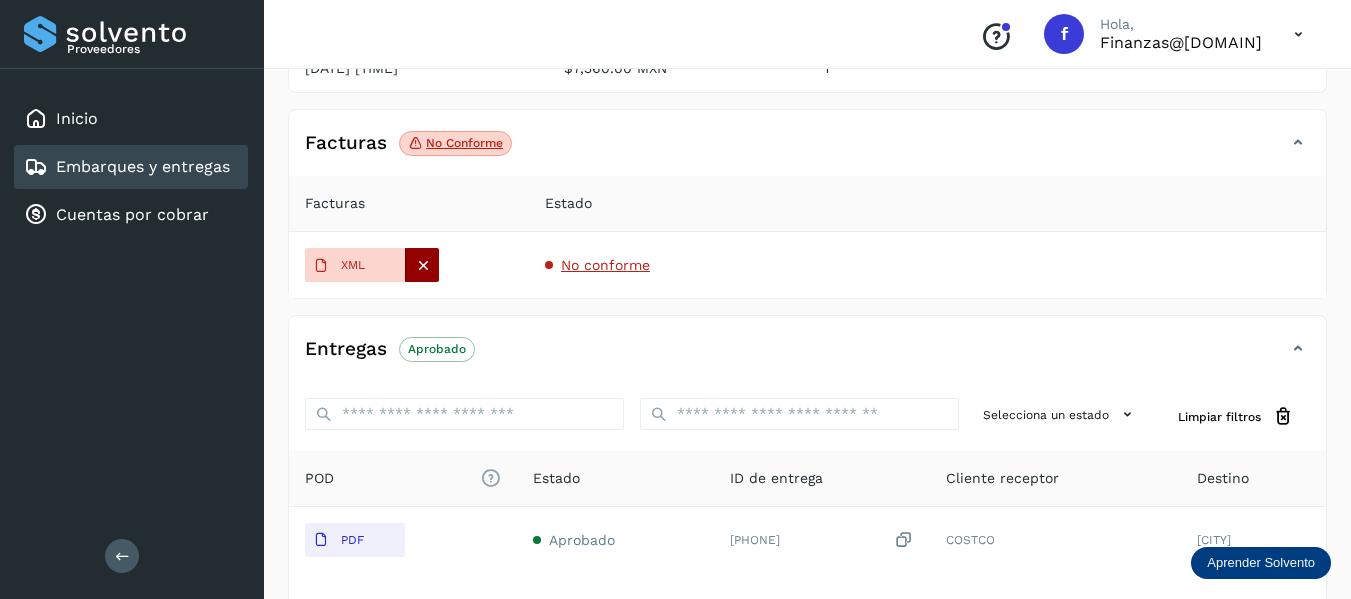 click at bounding box center (423, 265) 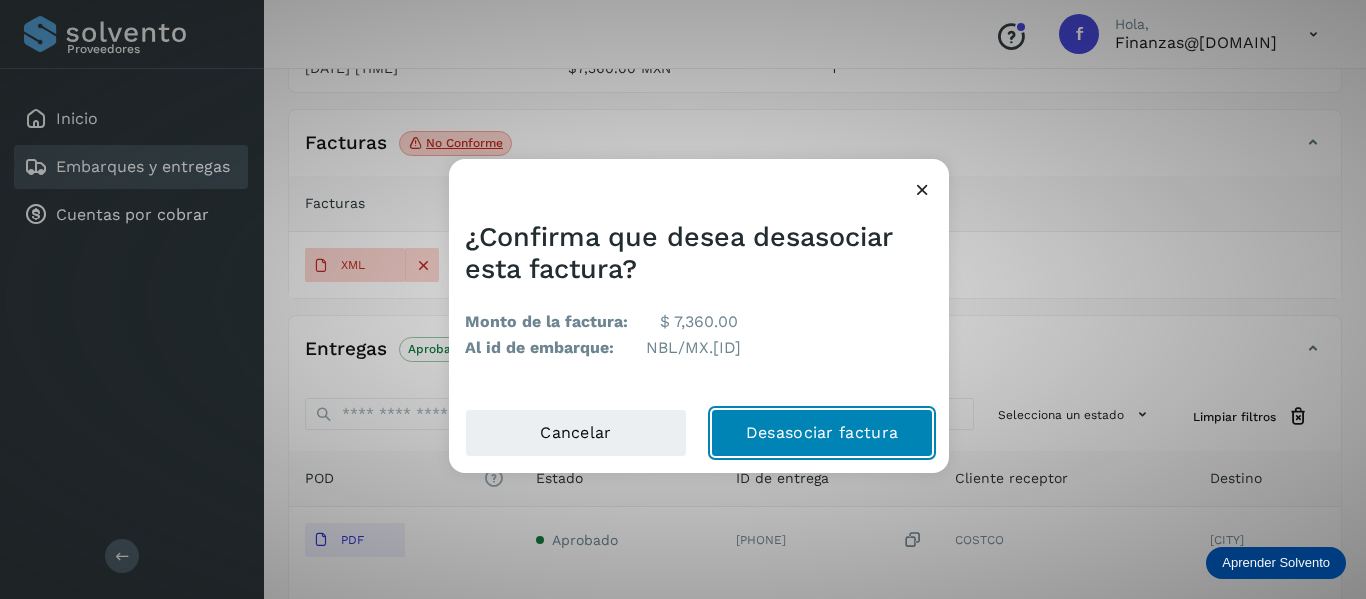 click on "Desasociar factura" 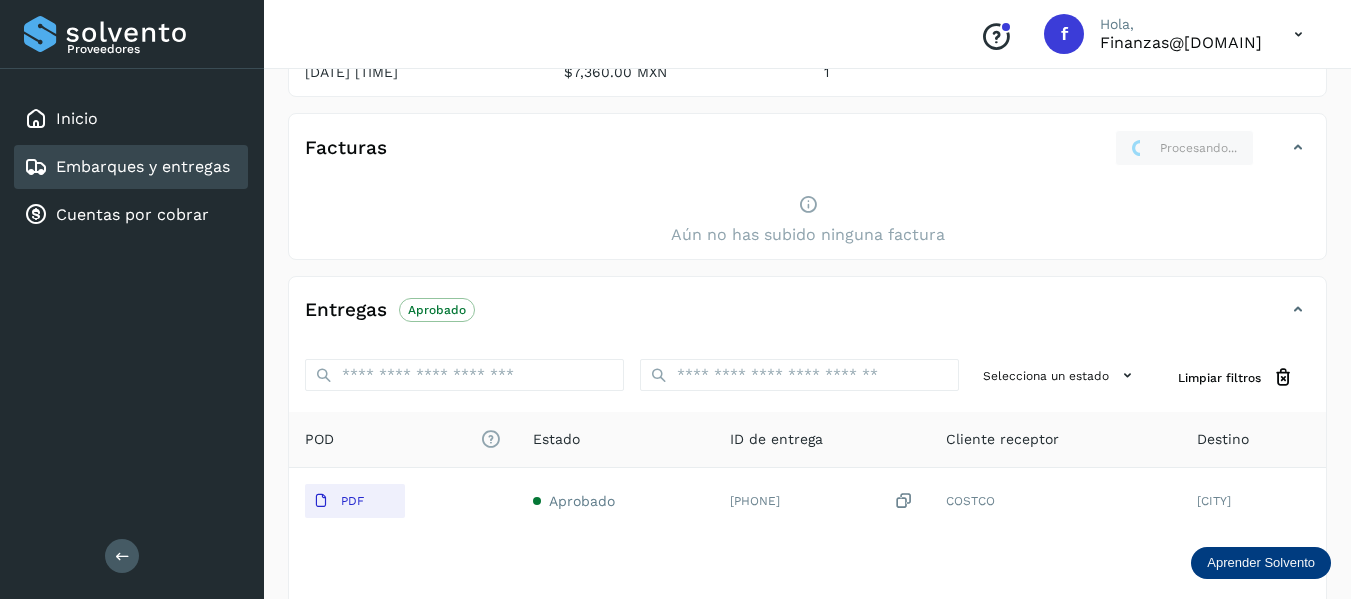 scroll, scrollTop: 300, scrollLeft: 0, axis: vertical 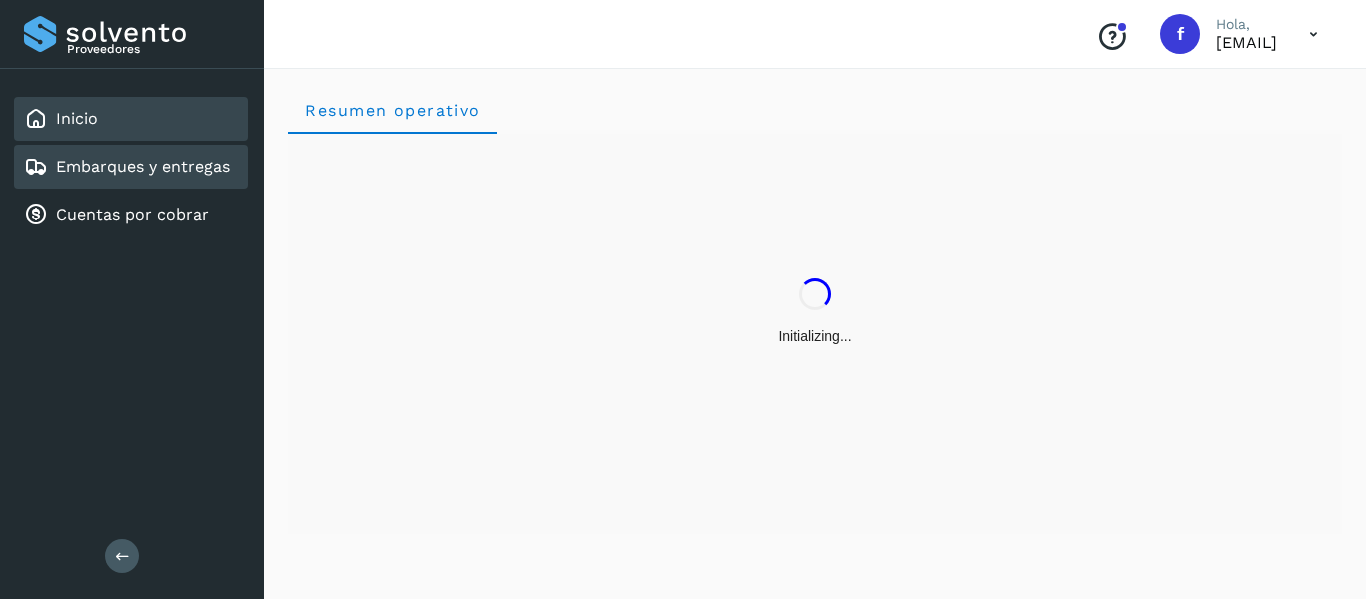 click on "Embarques y entregas" at bounding box center [143, 166] 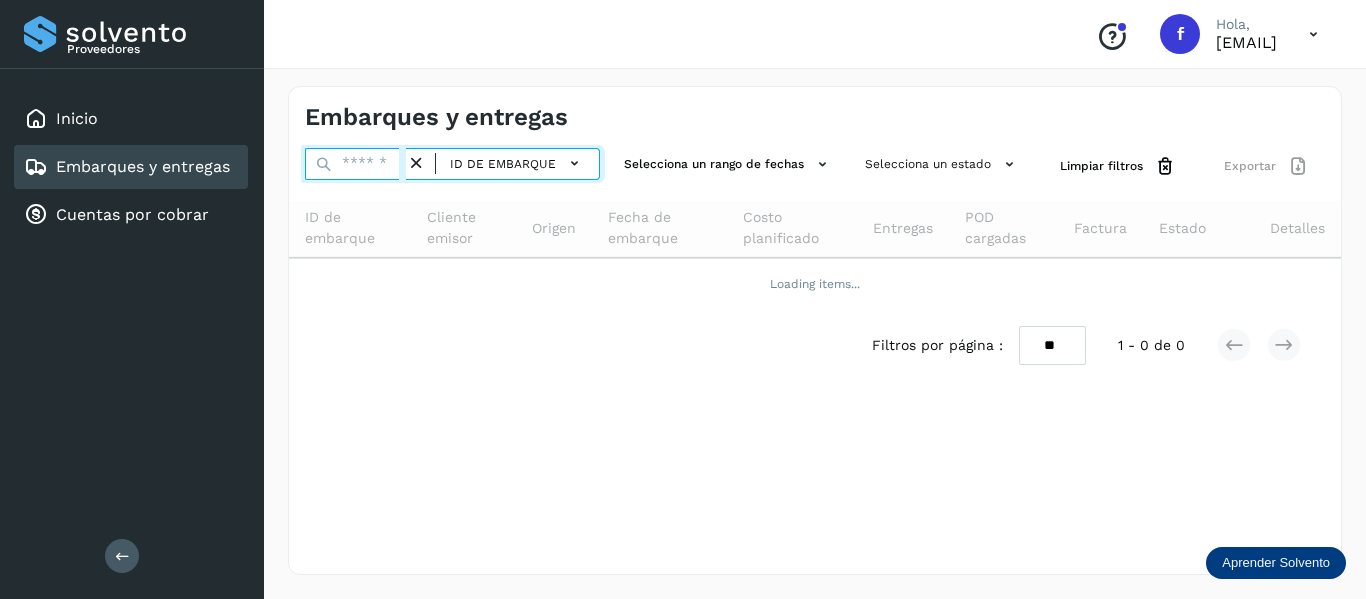 click at bounding box center (355, 164) 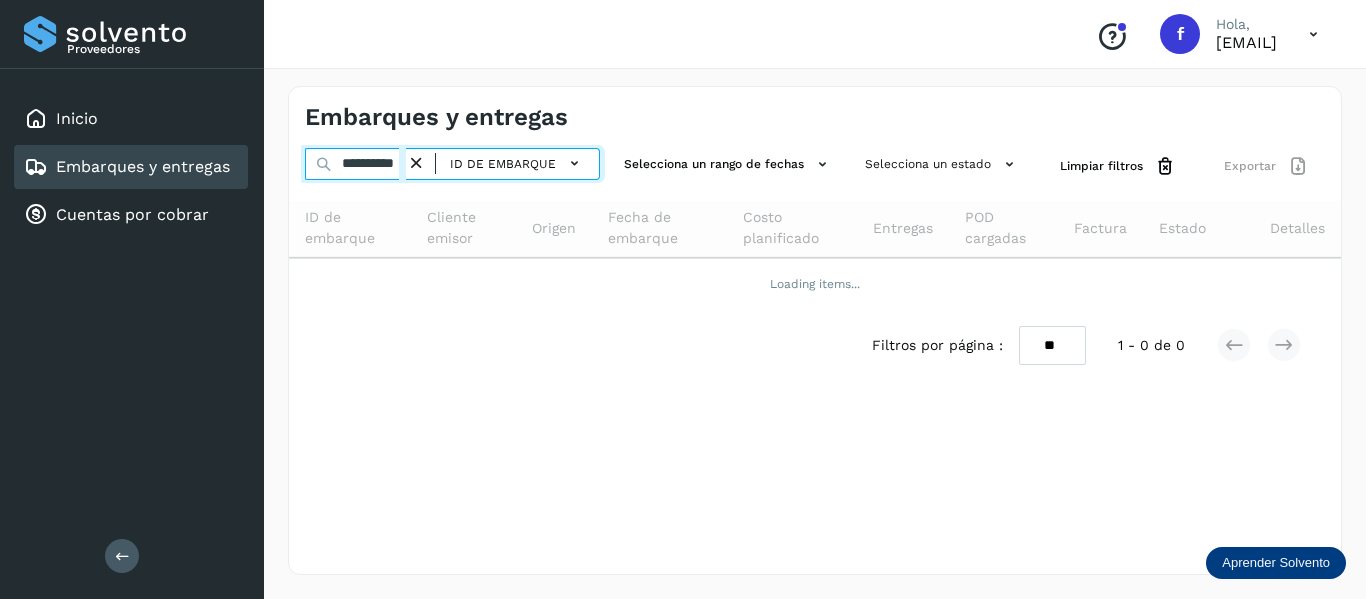 scroll, scrollTop: 0, scrollLeft: 15, axis: horizontal 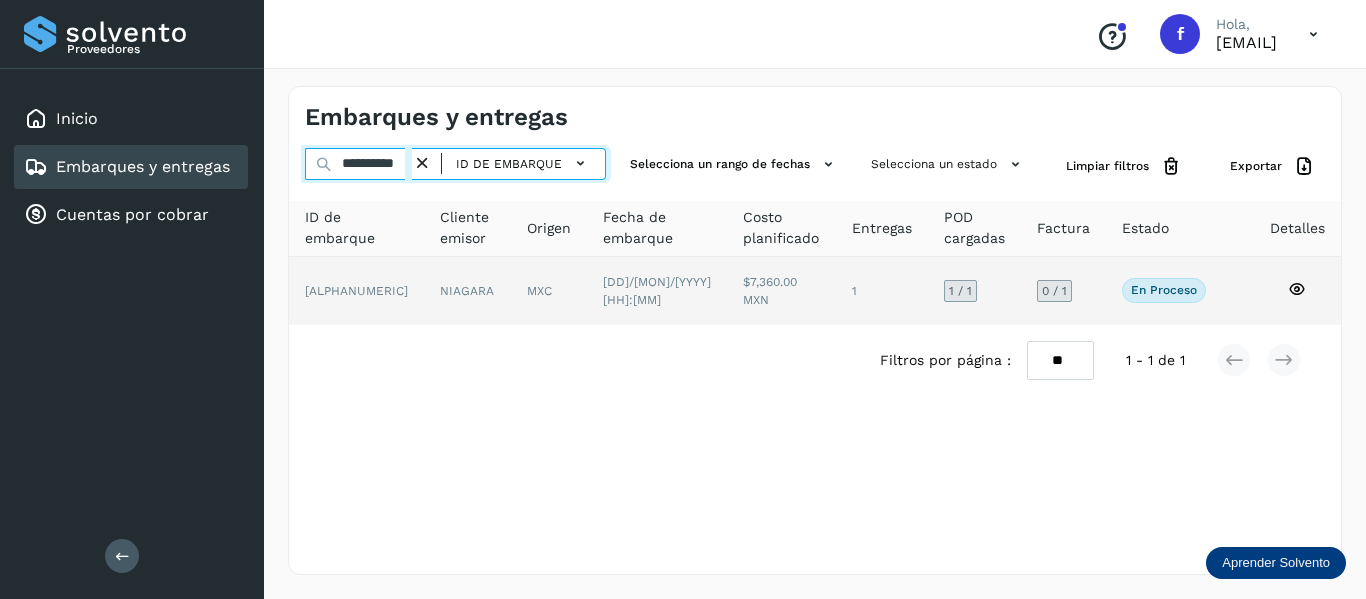 type on "**********" 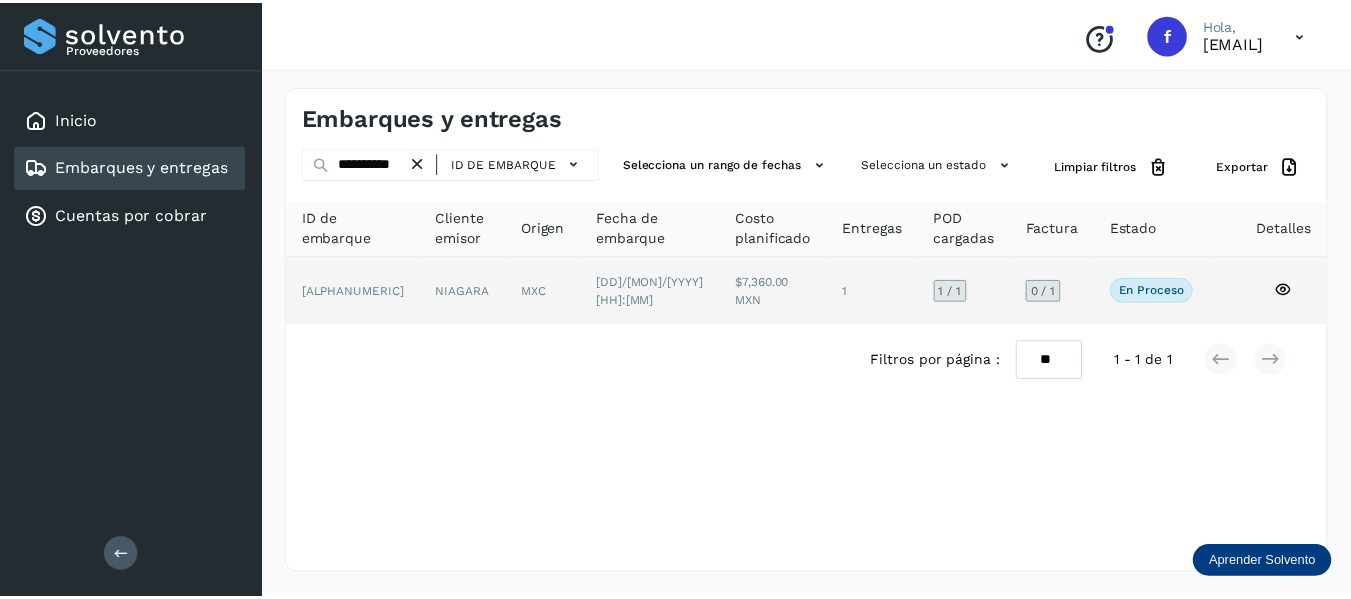 scroll, scrollTop: 0, scrollLeft: 0, axis: both 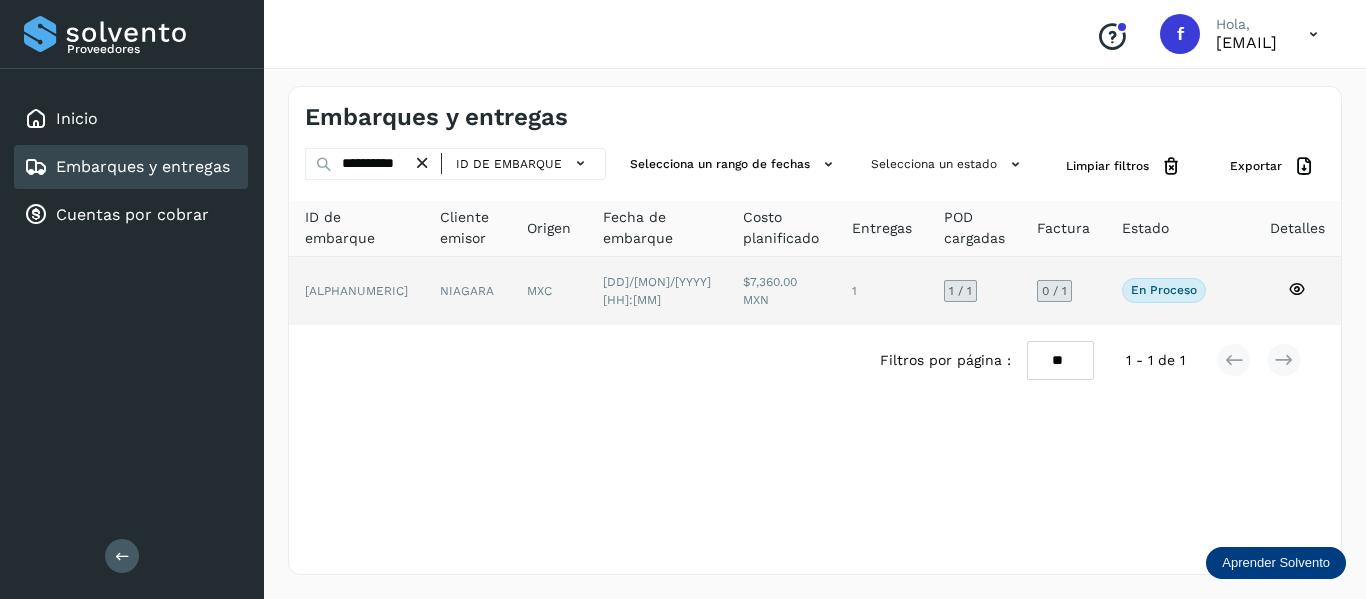 click 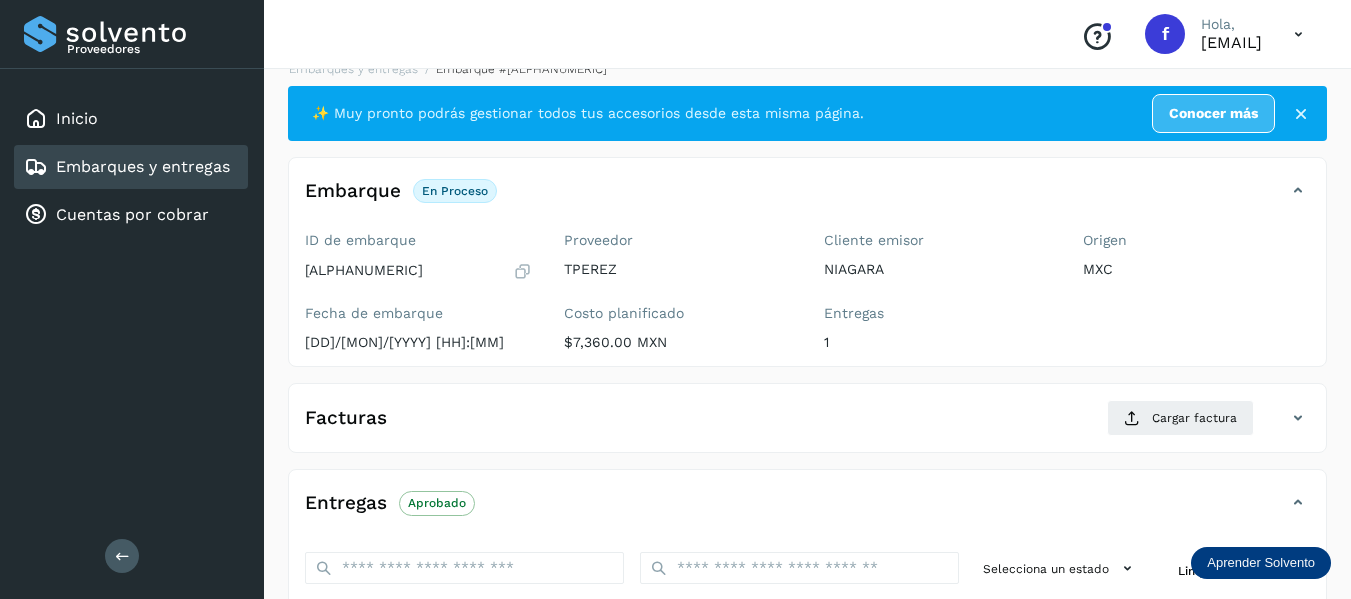 scroll, scrollTop: 200, scrollLeft: 0, axis: vertical 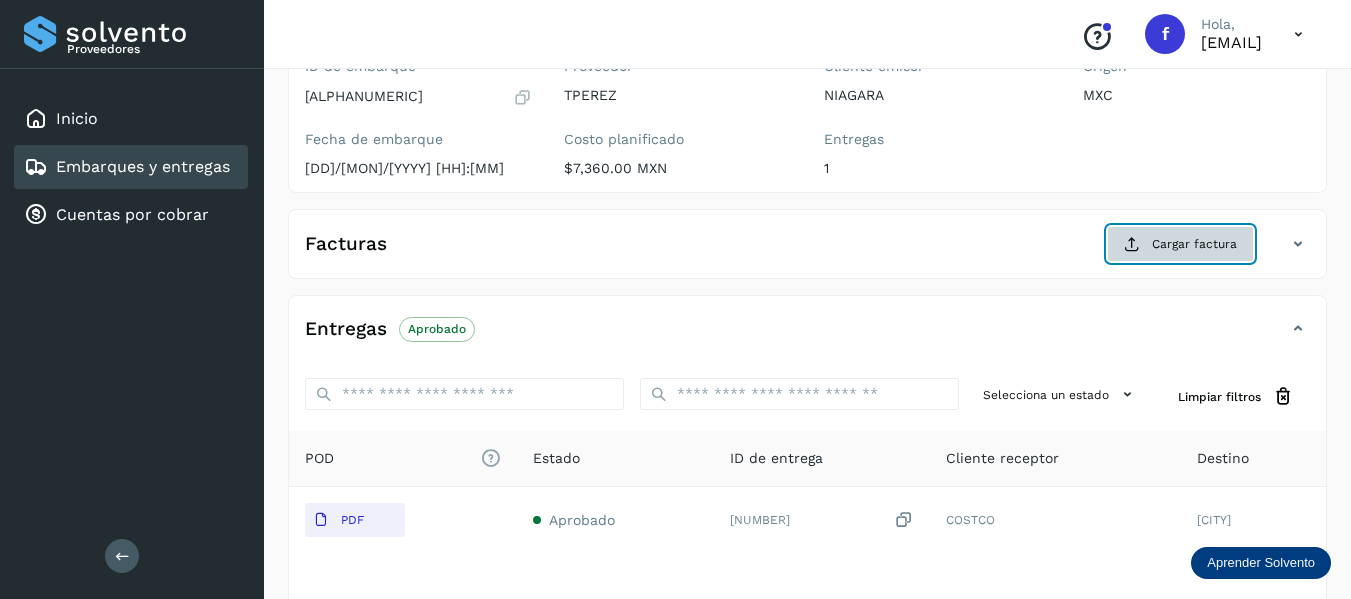 click at bounding box center [1132, 244] 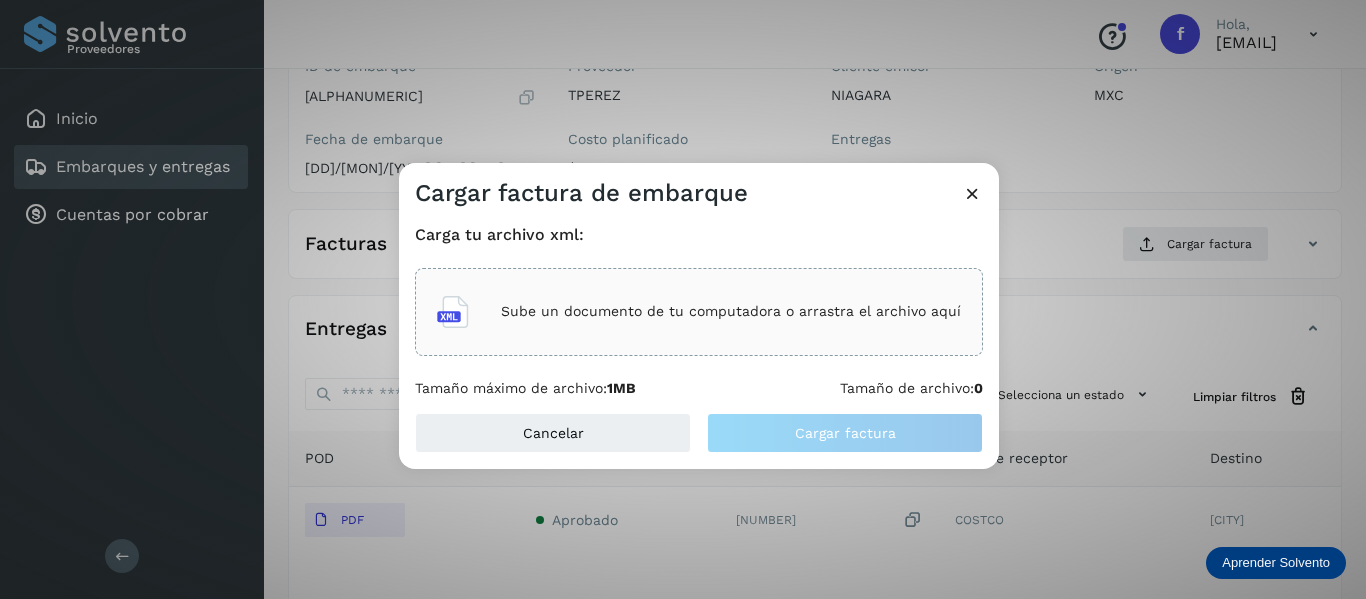 drag, startPoint x: 713, startPoint y: 180, endPoint x: 843, endPoint y: 171, distance: 130.31117 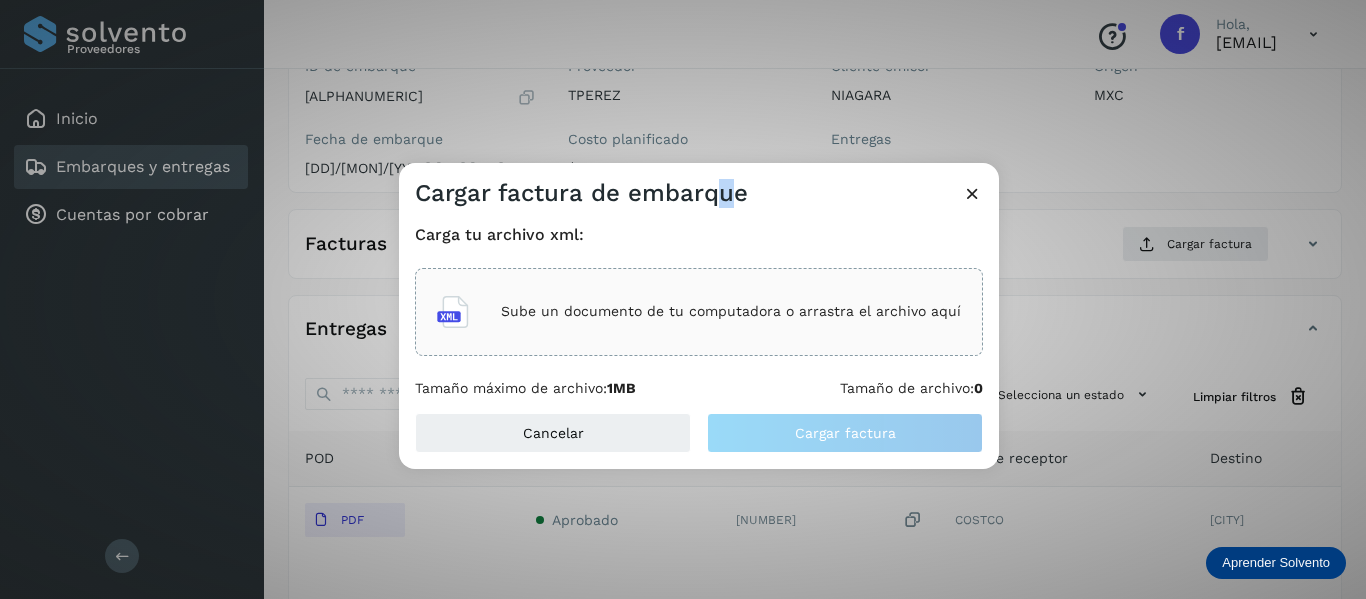 click at bounding box center [972, 193] 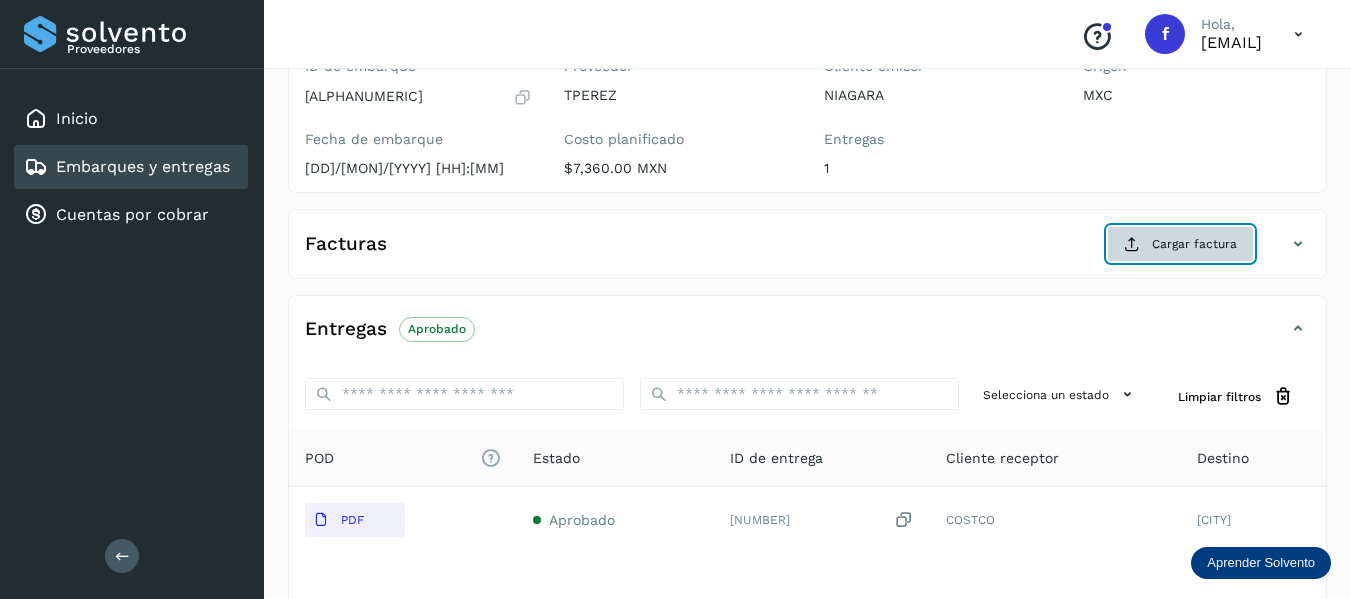click on "Cargar factura" at bounding box center [1180, 244] 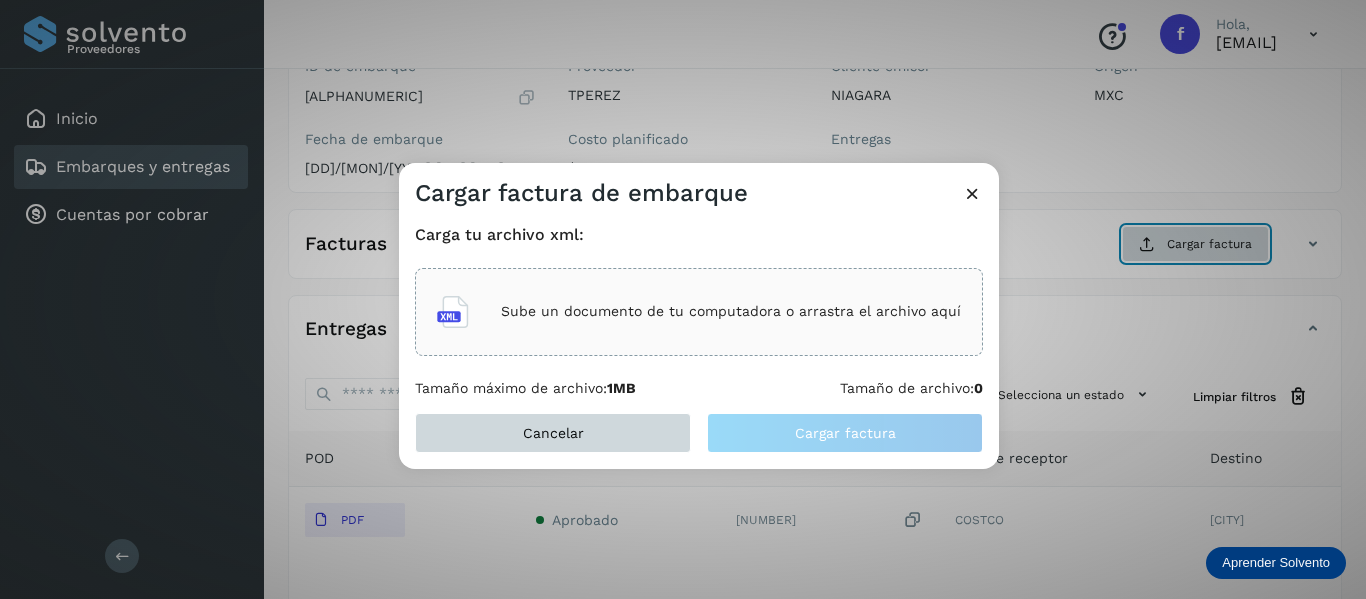 type 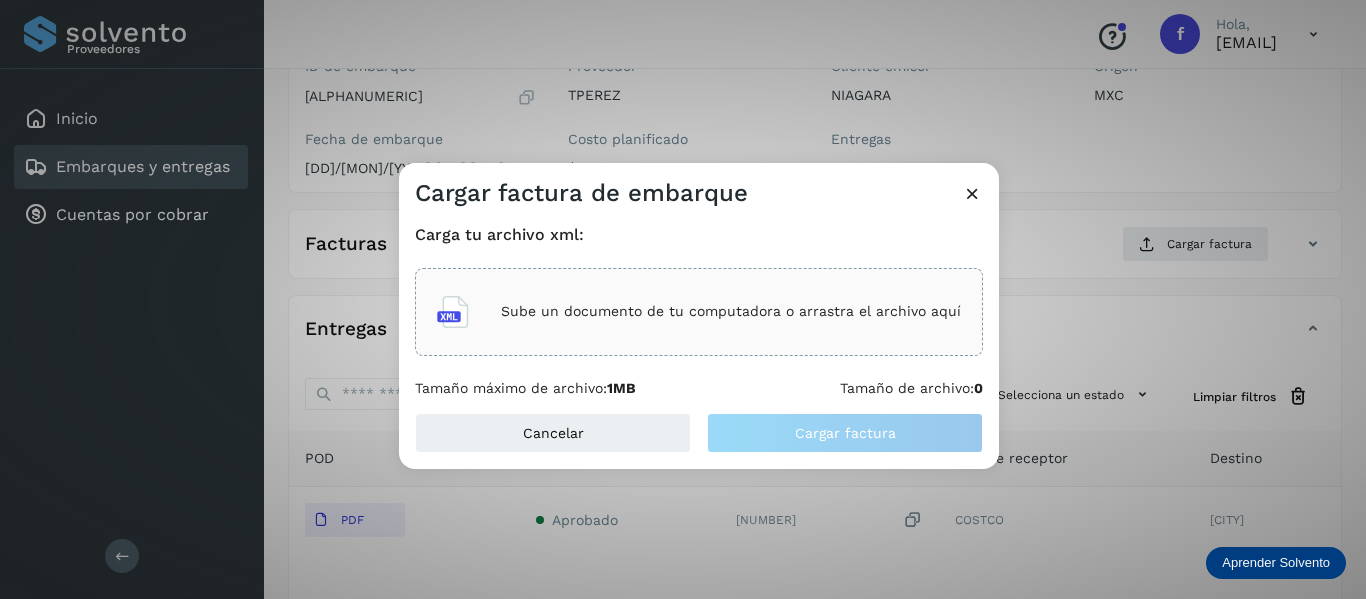 click on "Cargar factura de embarque Carga tu archivo xml: Sube un documento de tu computadora o arrastra el archivo aquí Tamaño máximo de archivo:  1MB Tamaño de archivo:  0 Cancelar Cargar factura" 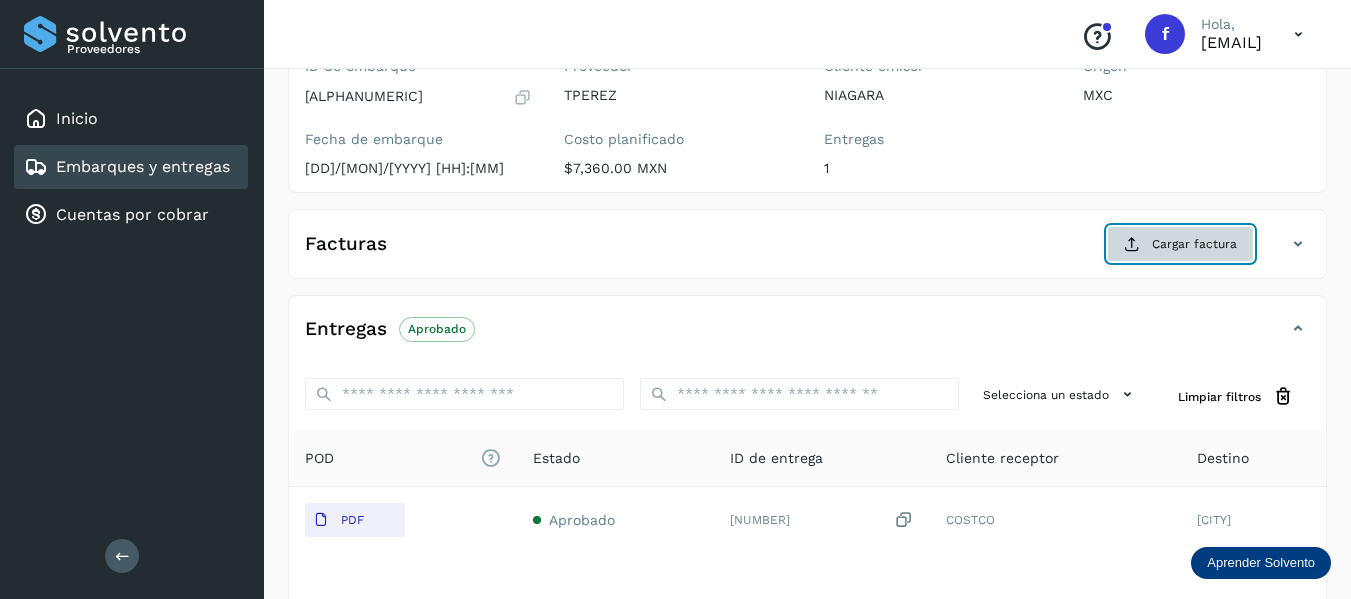 click on "Cargar factura" at bounding box center (1180, 244) 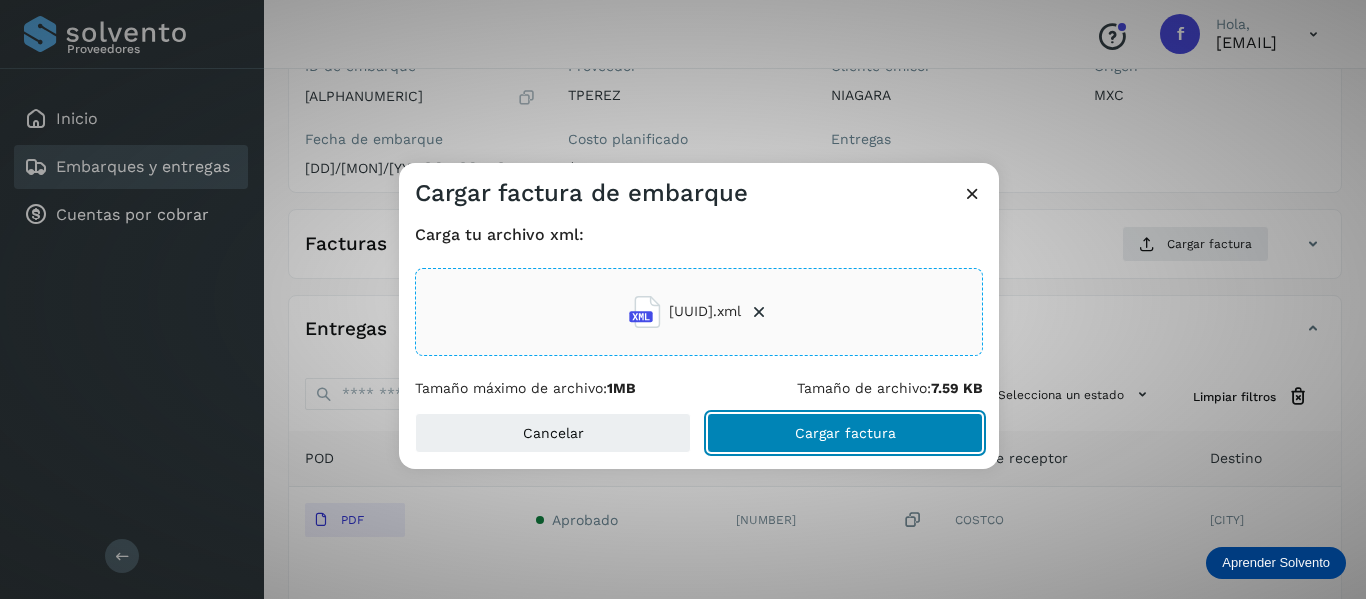 click on "Cargar factura" 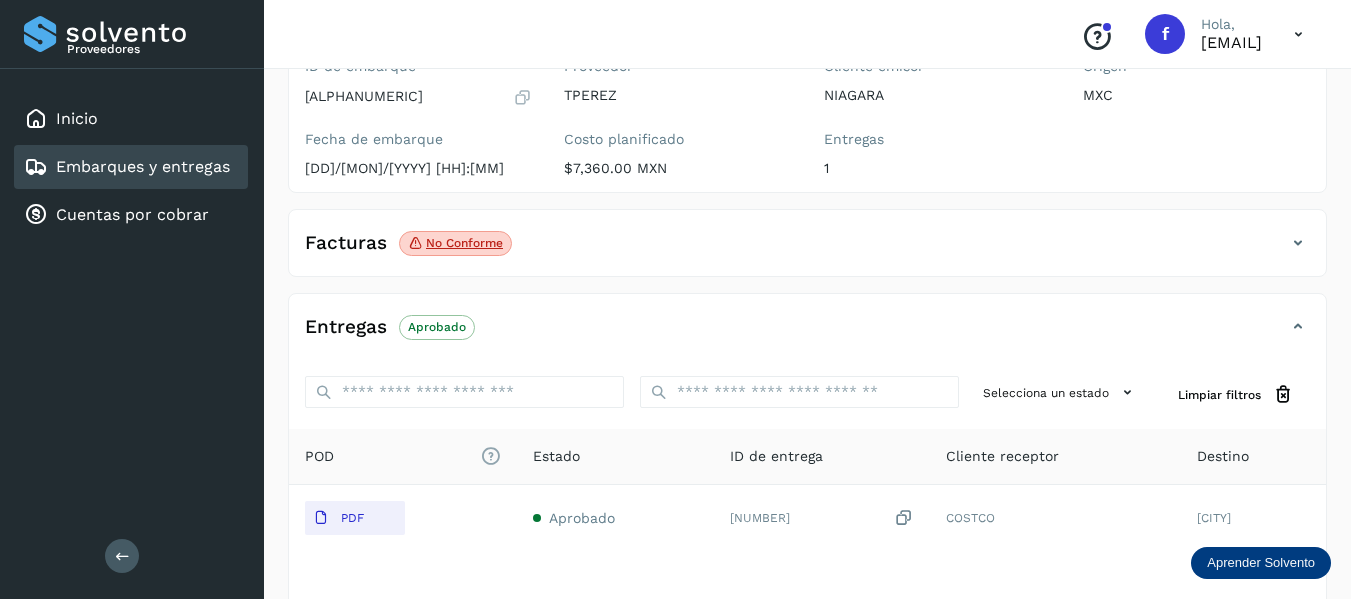 click on "No conforme" 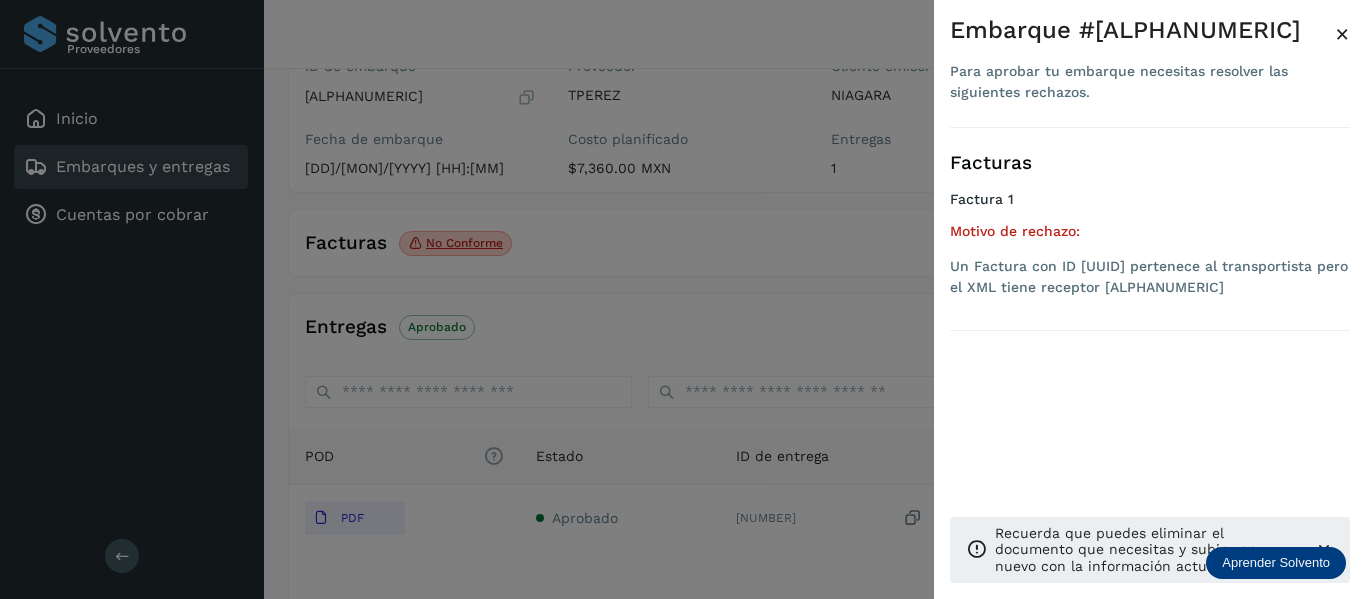 click on "×" at bounding box center [1342, 34] 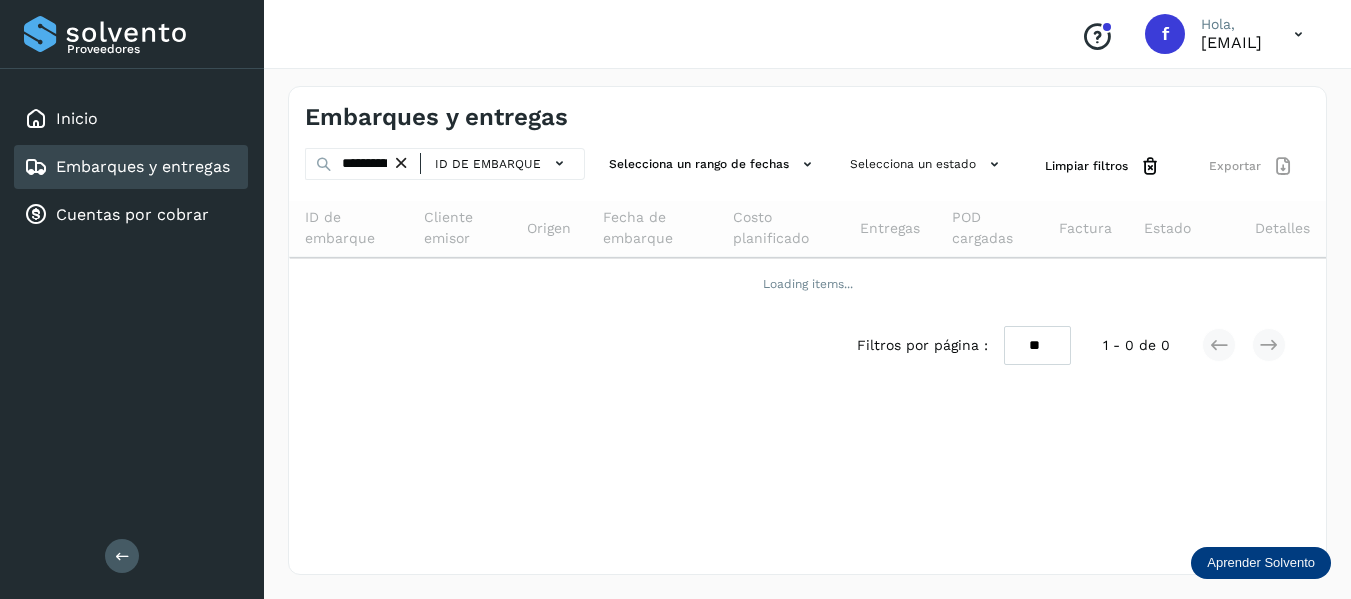 scroll, scrollTop: 0, scrollLeft: 0, axis: both 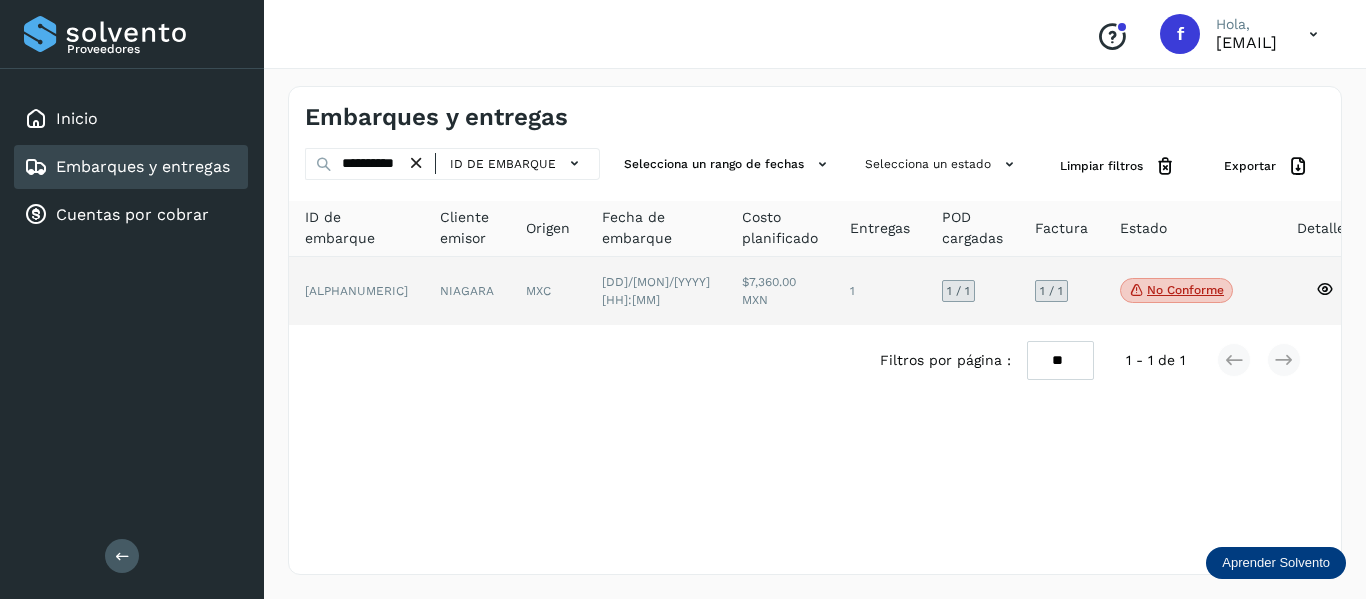 click 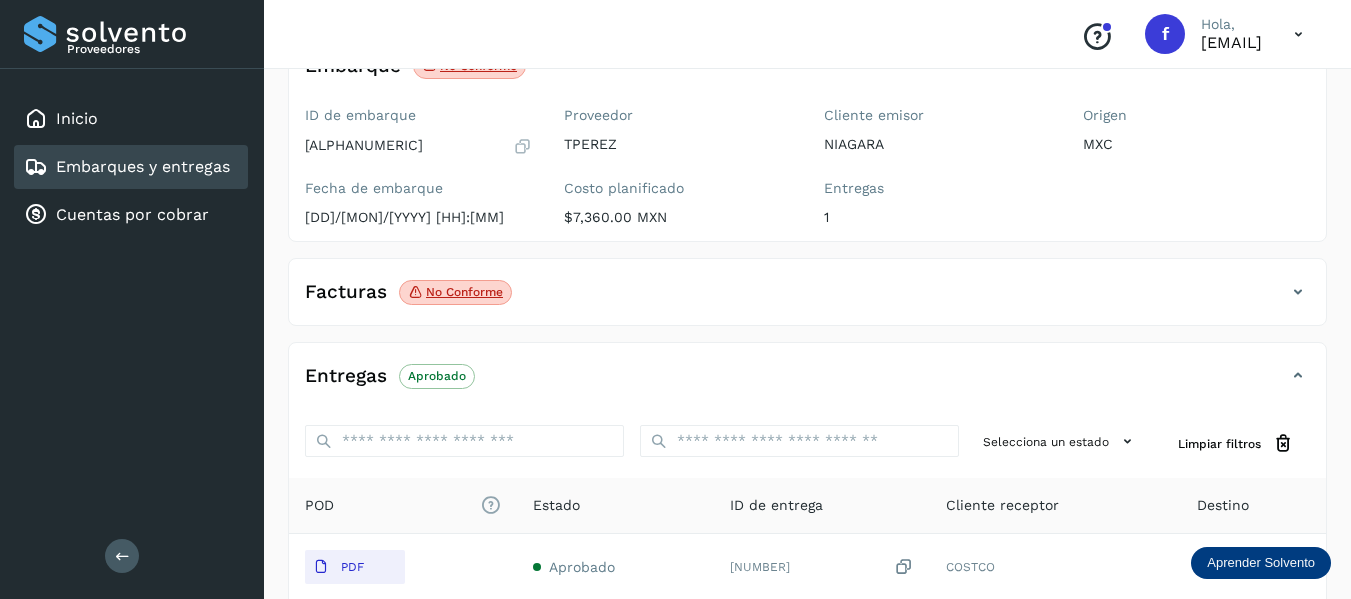 scroll, scrollTop: 200, scrollLeft: 0, axis: vertical 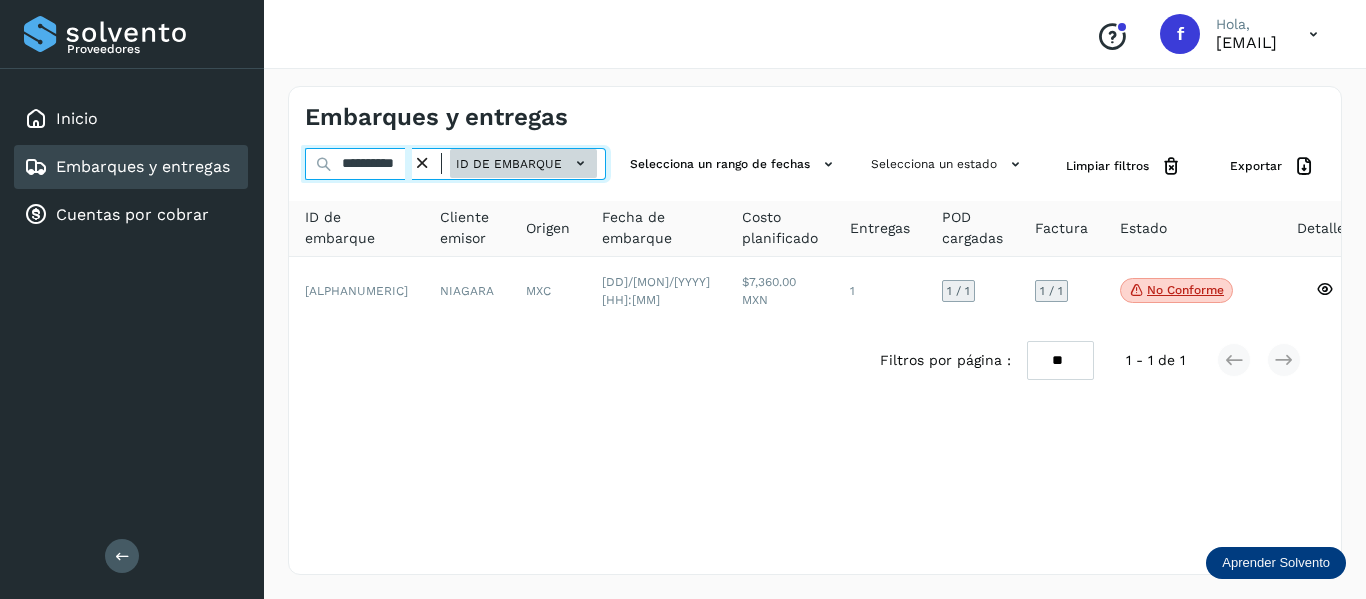 drag, startPoint x: 339, startPoint y: 155, endPoint x: 469, endPoint y: 157, distance: 130.01538 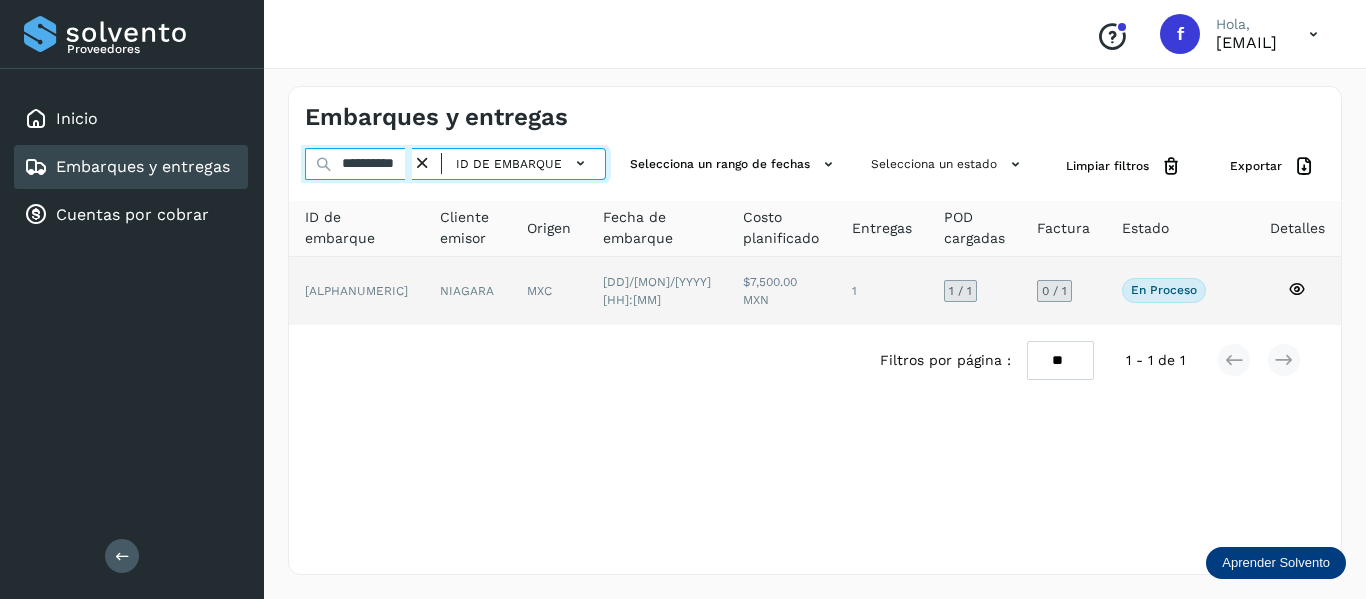 type on "**********" 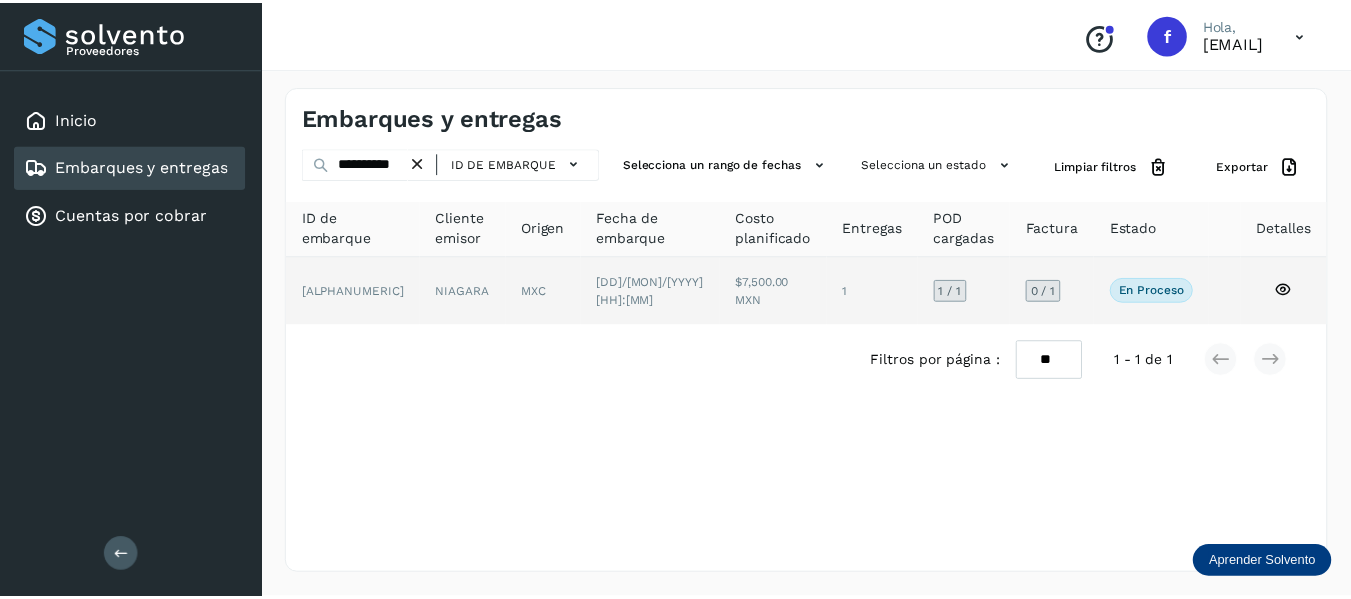 scroll, scrollTop: 0, scrollLeft: 0, axis: both 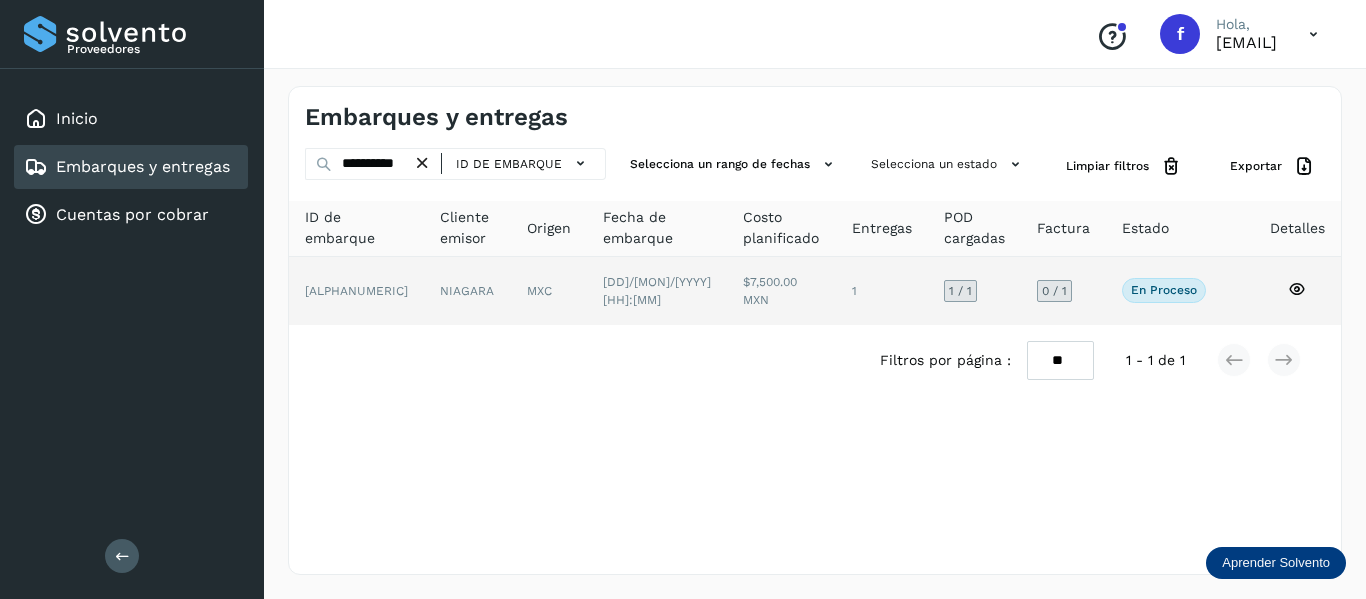 click 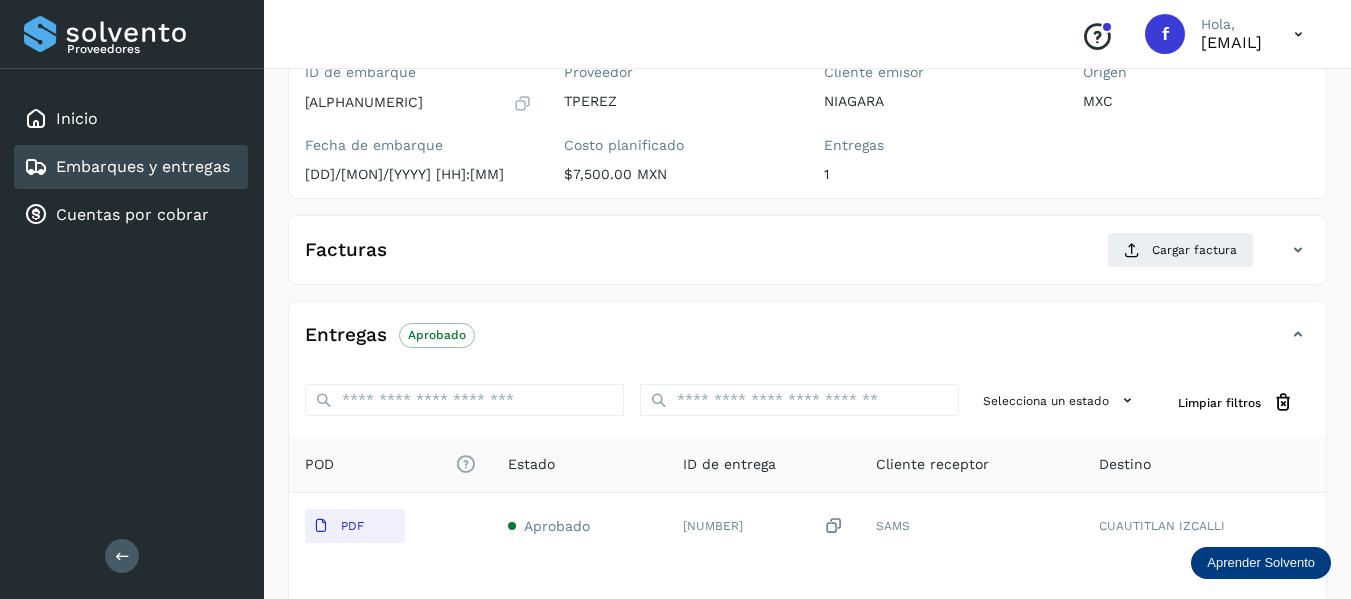scroll, scrollTop: 200, scrollLeft: 0, axis: vertical 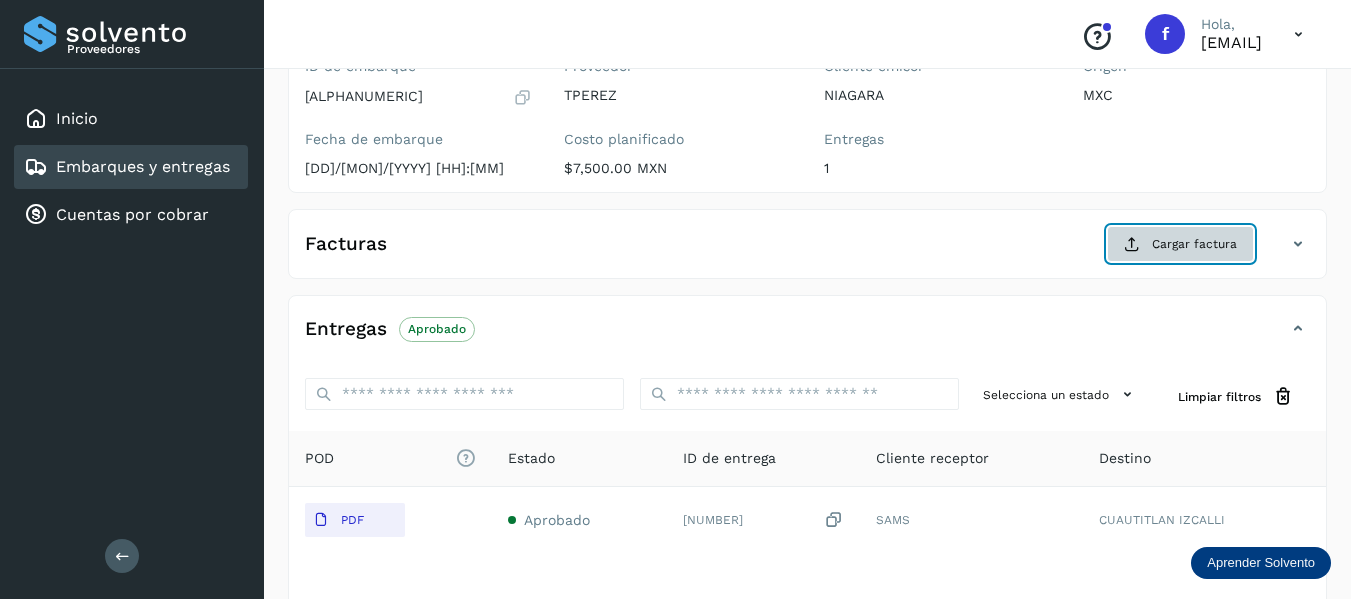click on "Cargar factura" at bounding box center (1180, 244) 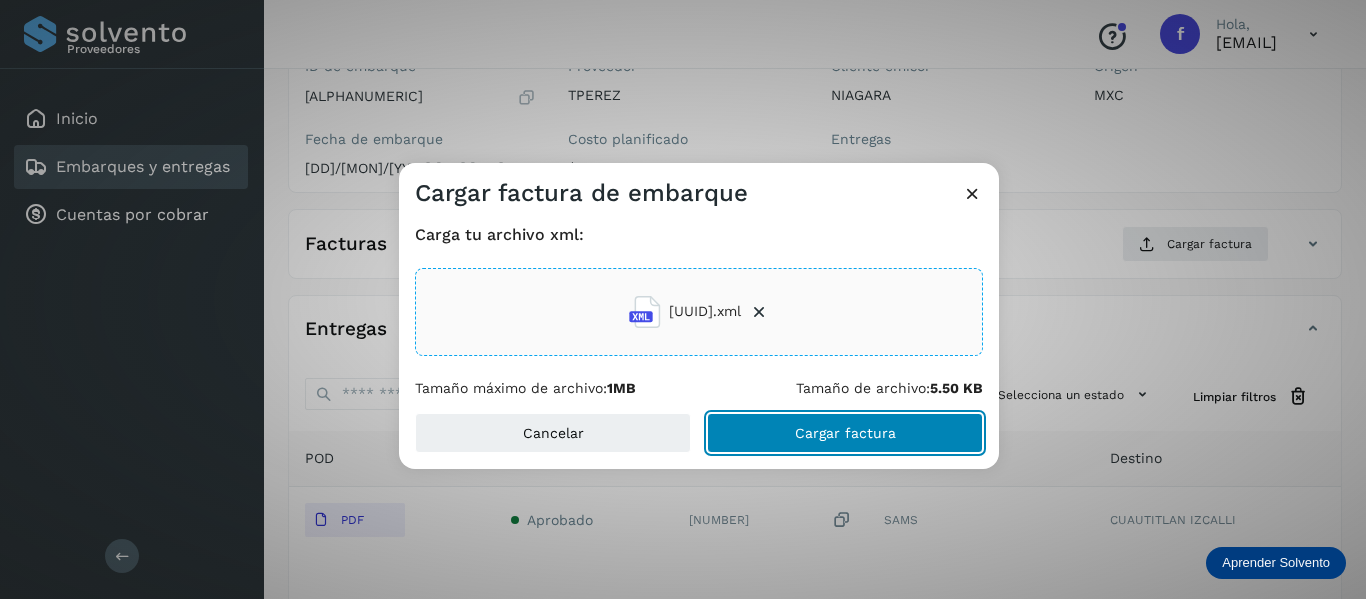 click on "Cargar factura" 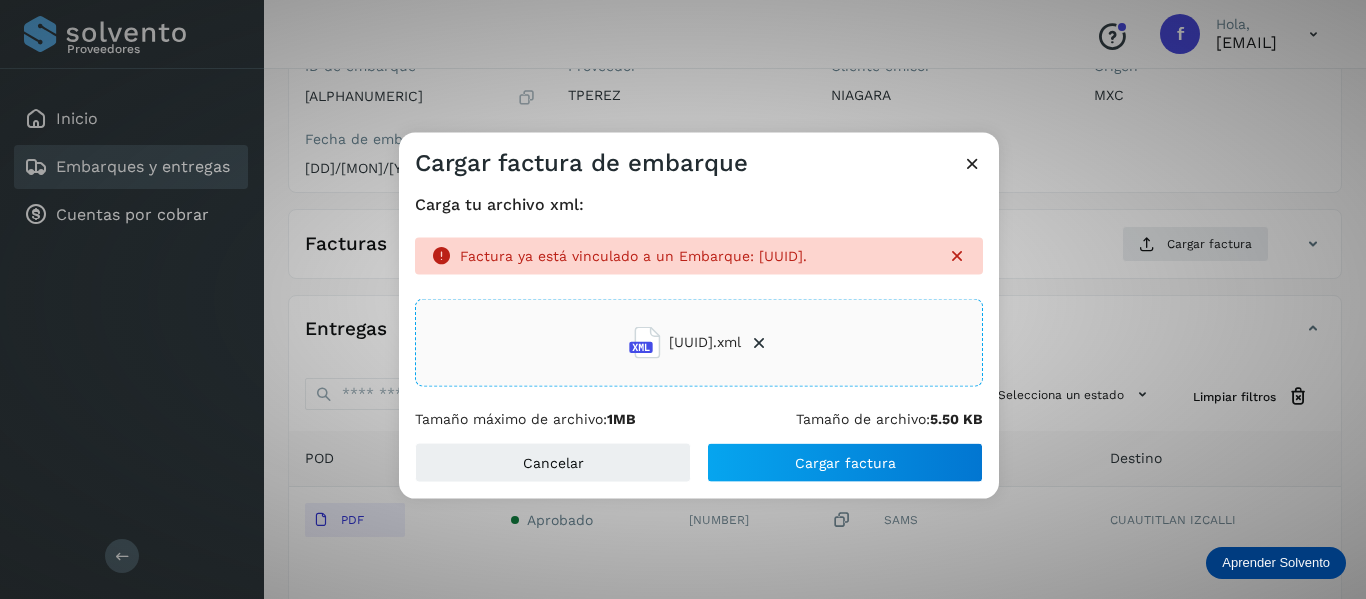 click at bounding box center (972, 162) 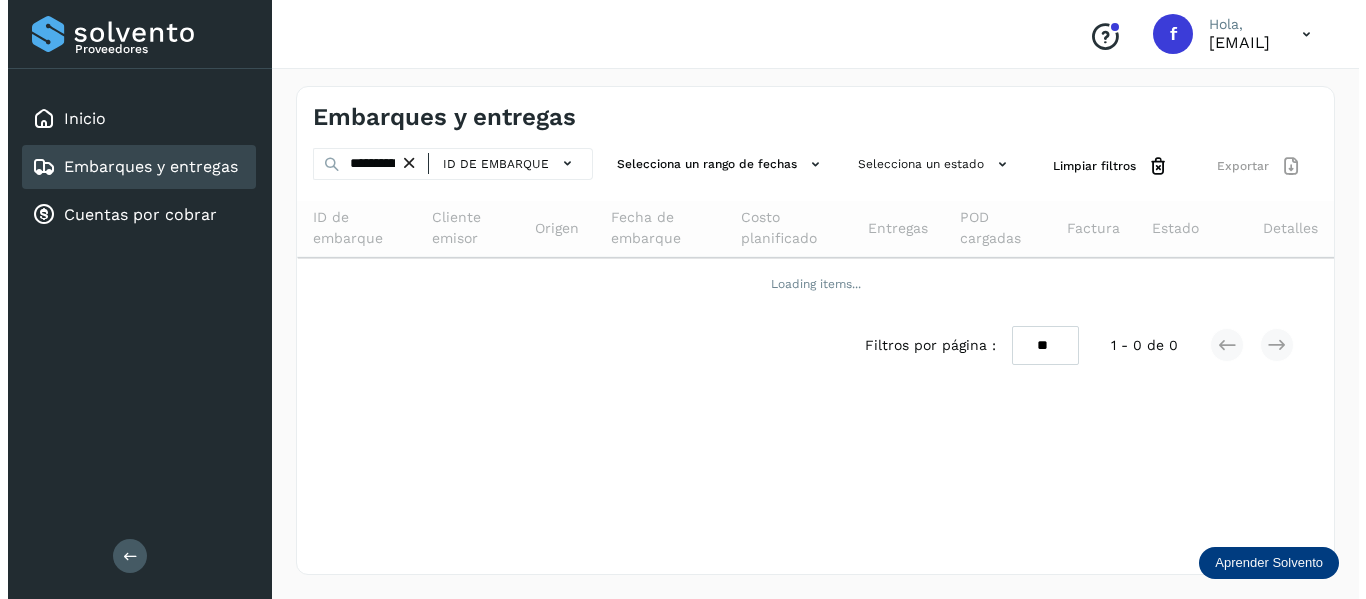 scroll, scrollTop: 0, scrollLeft: 0, axis: both 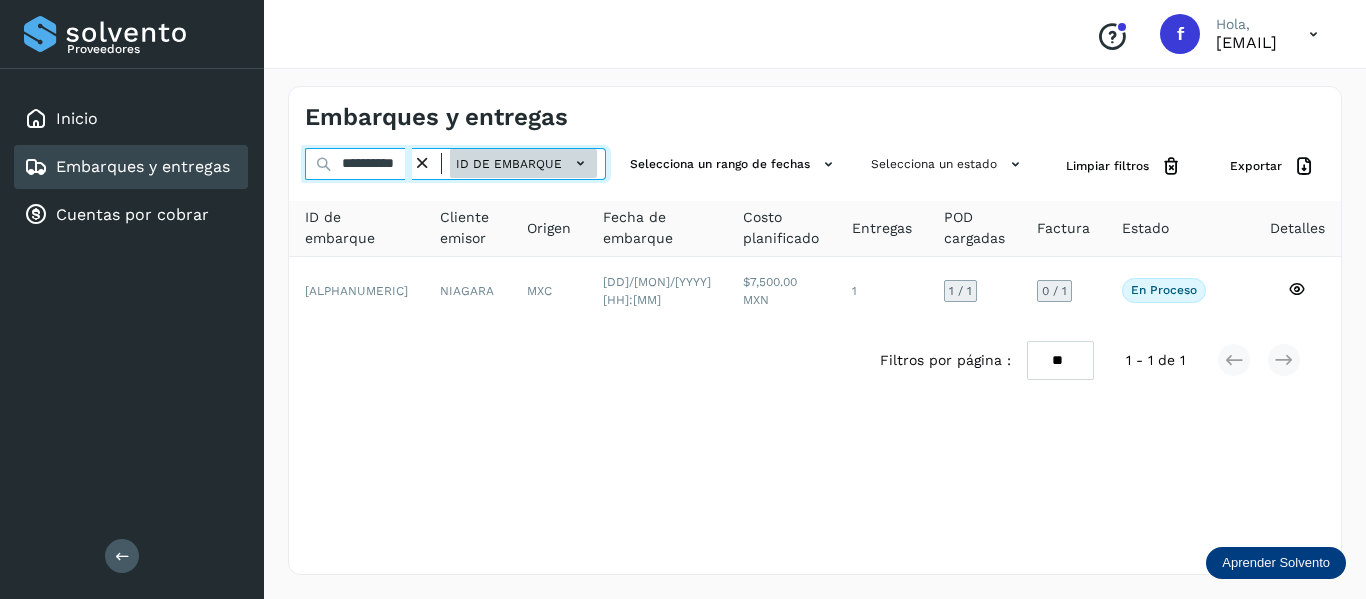 drag, startPoint x: 344, startPoint y: 158, endPoint x: 482, endPoint y: 174, distance: 138.92444 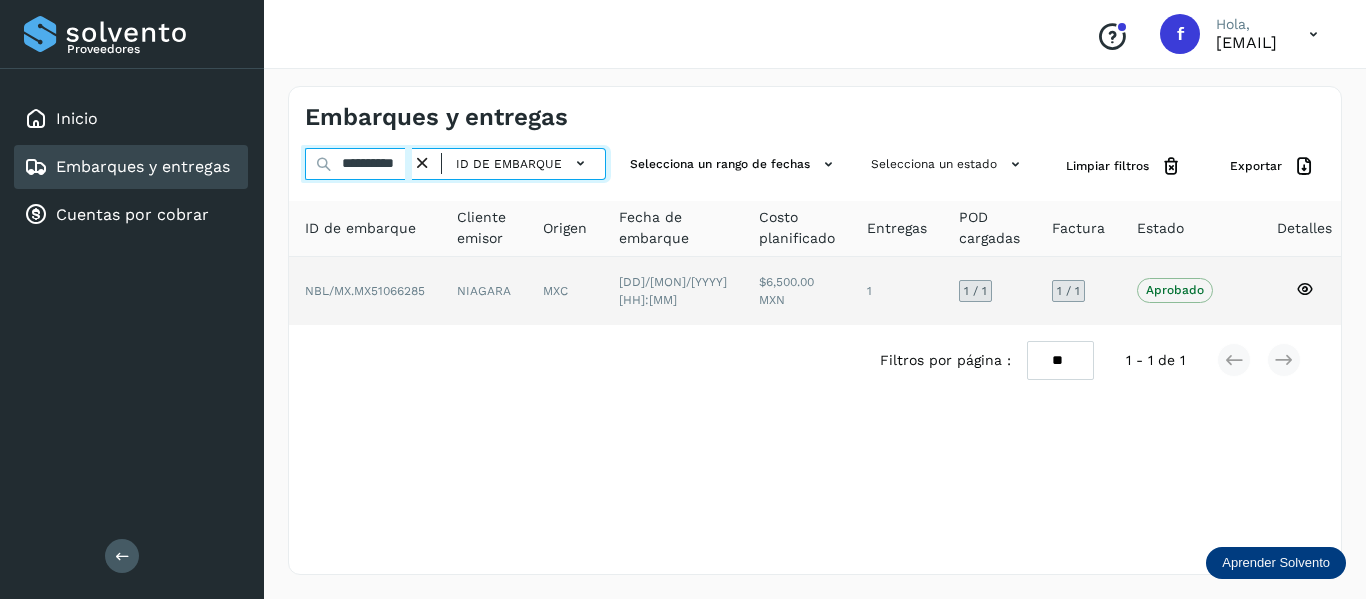 type on "**********" 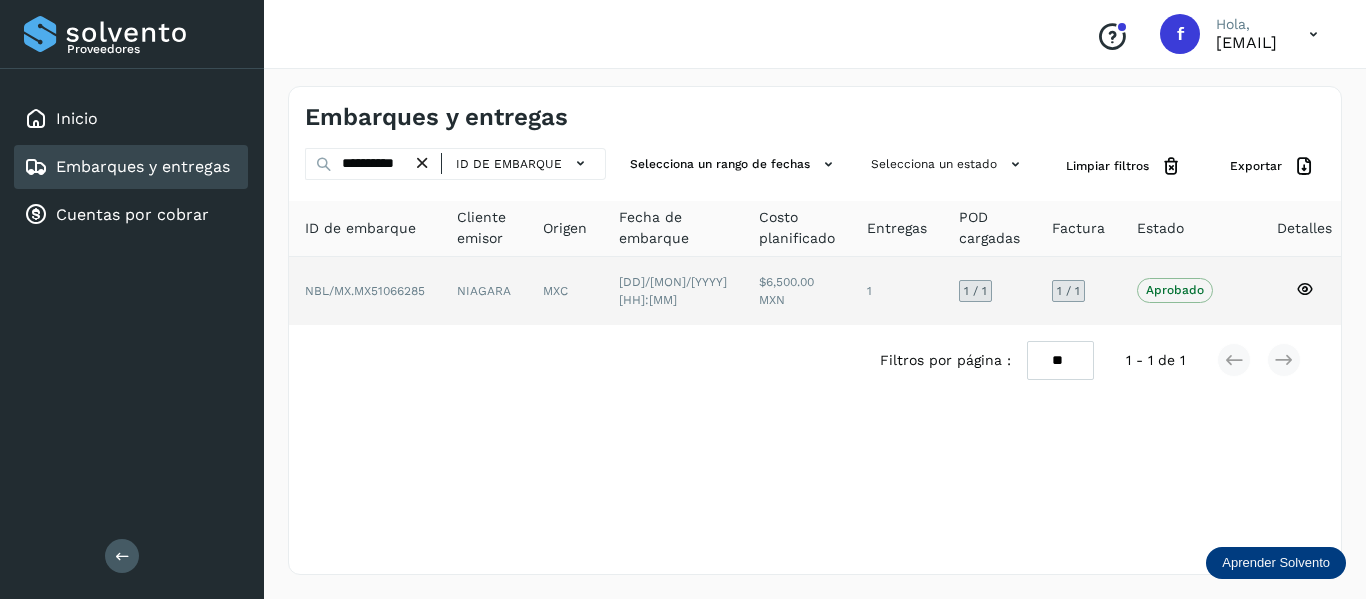 scroll, scrollTop: 0, scrollLeft: 0, axis: both 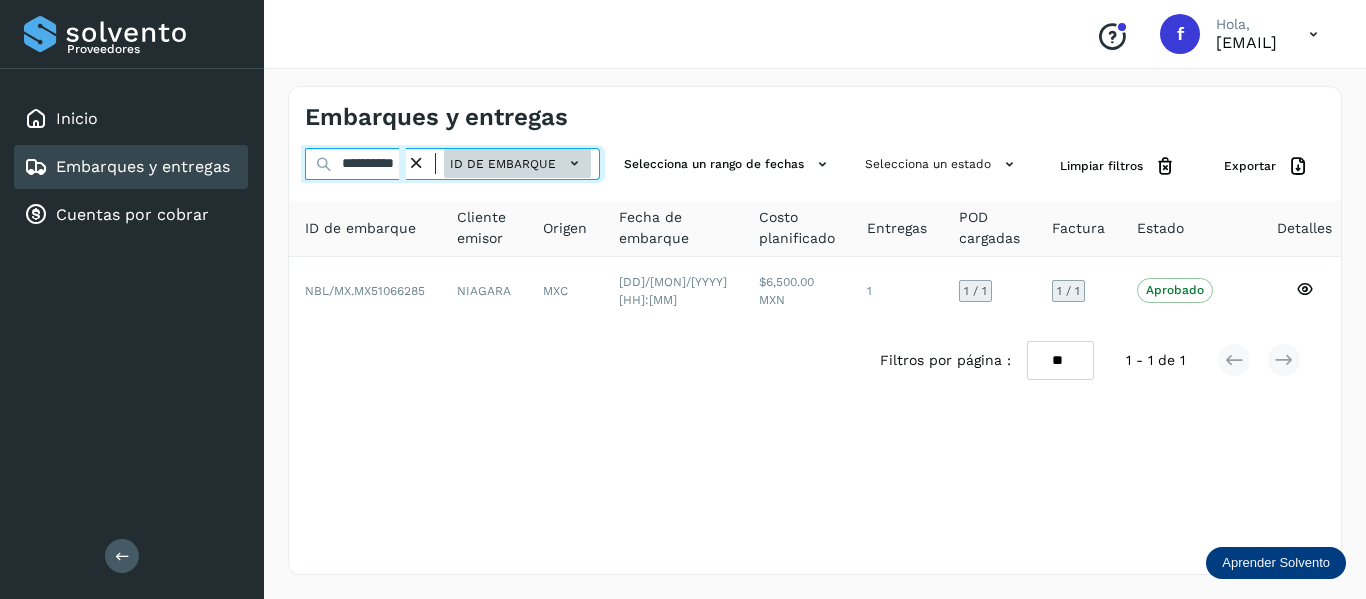 click on "**********" at bounding box center (452, 164) 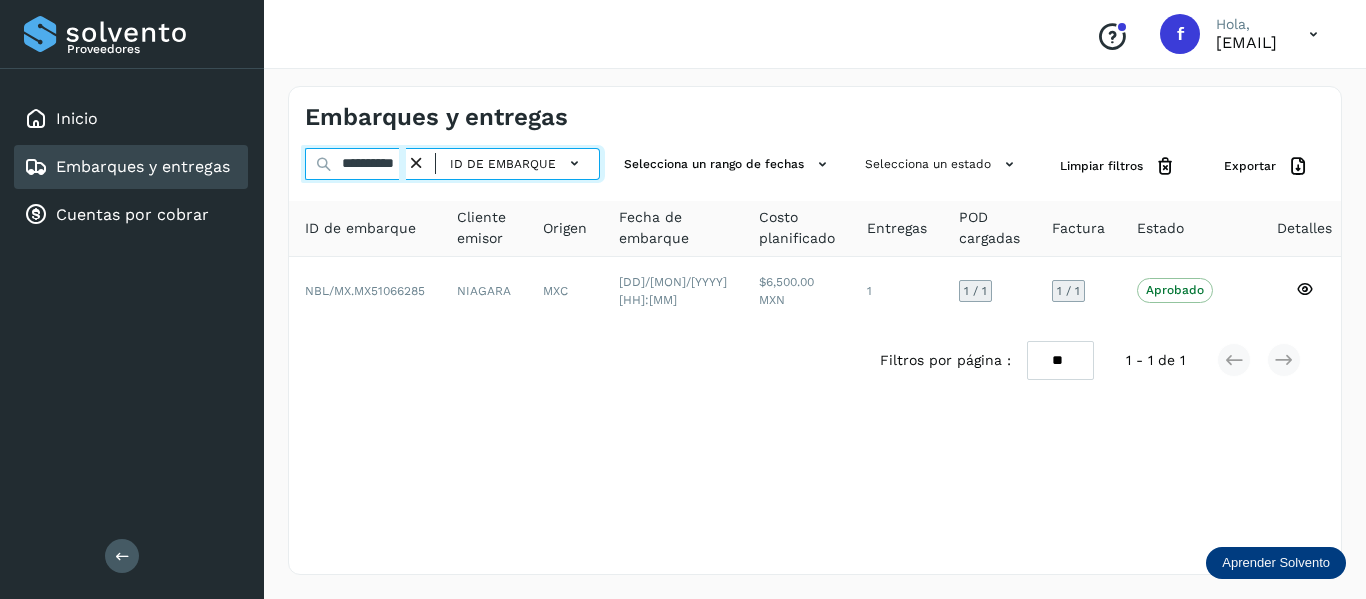 paste 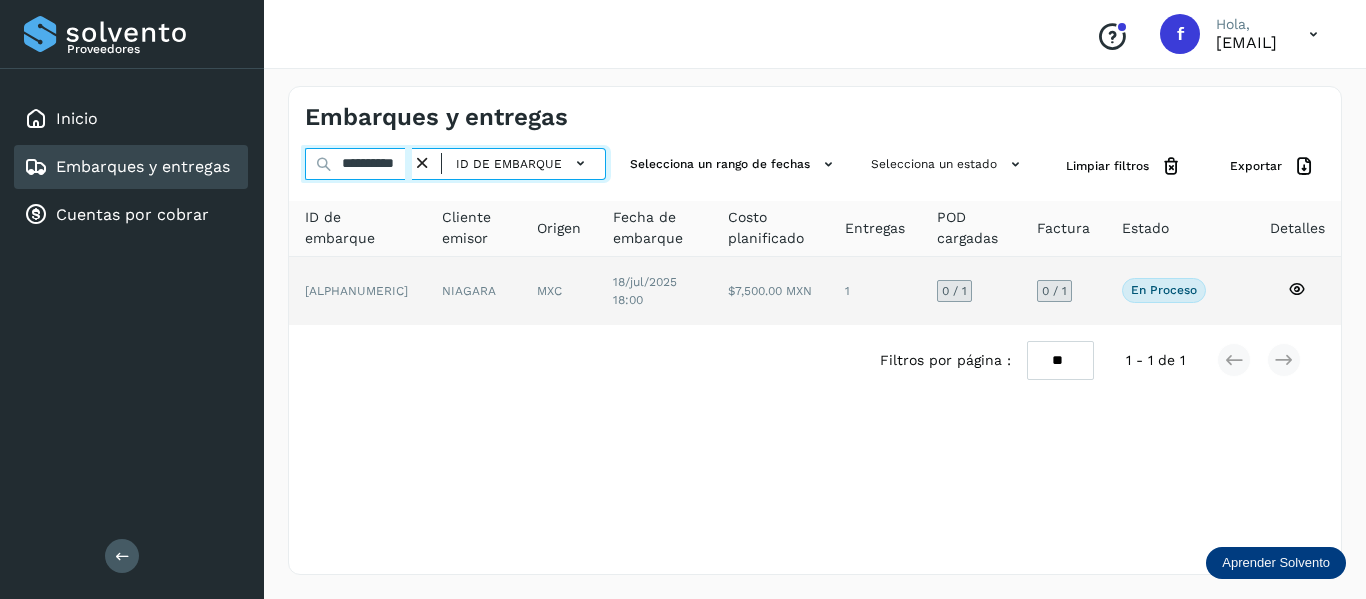 type on "**********" 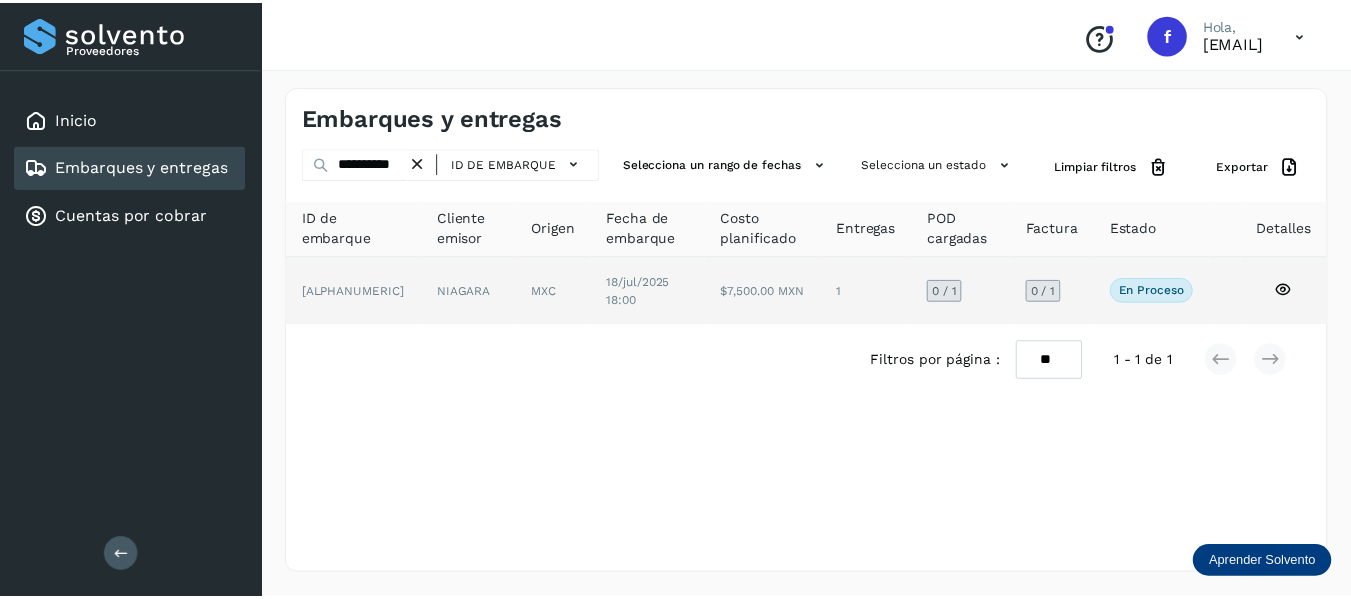 scroll, scrollTop: 0, scrollLeft: 0, axis: both 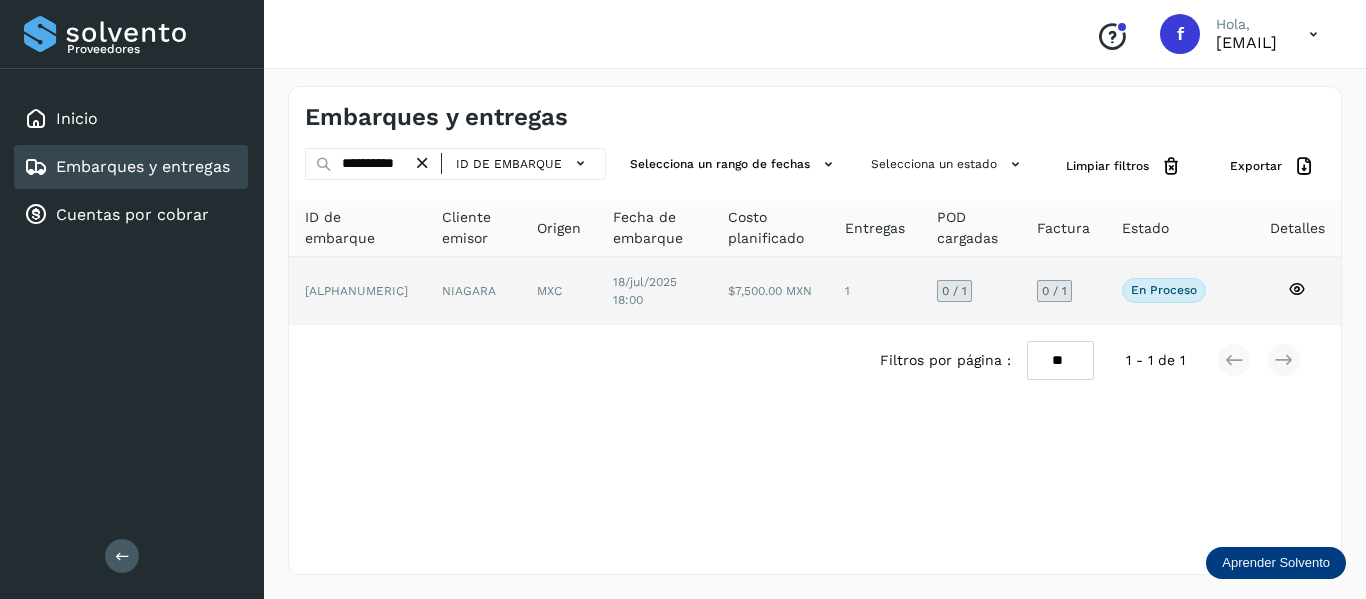 click 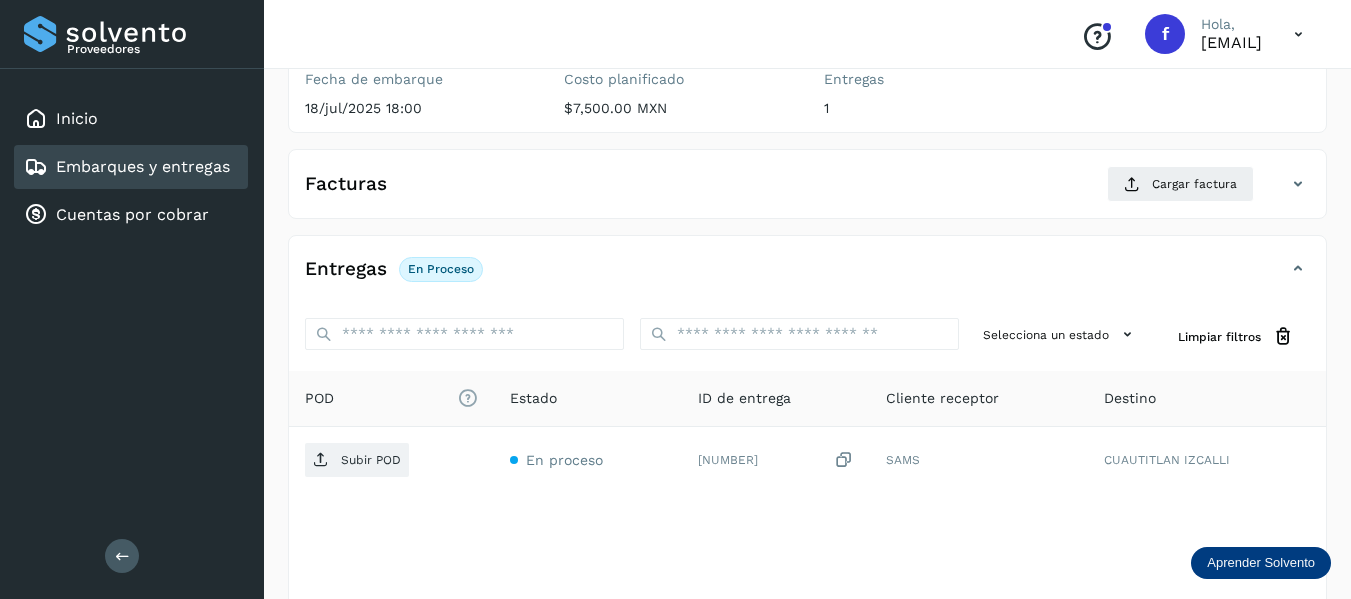 scroll, scrollTop: 300, scrollLeft: 0, axis: vertical 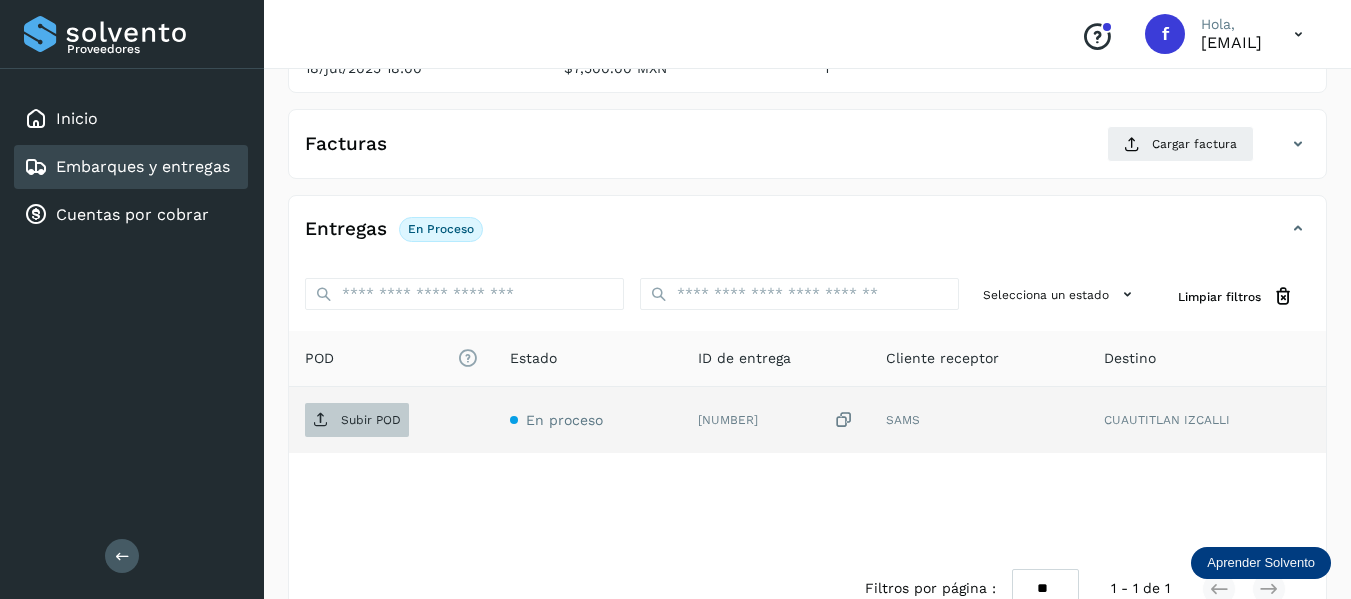 click on "Subir POD" at bounding box center [371, 420] 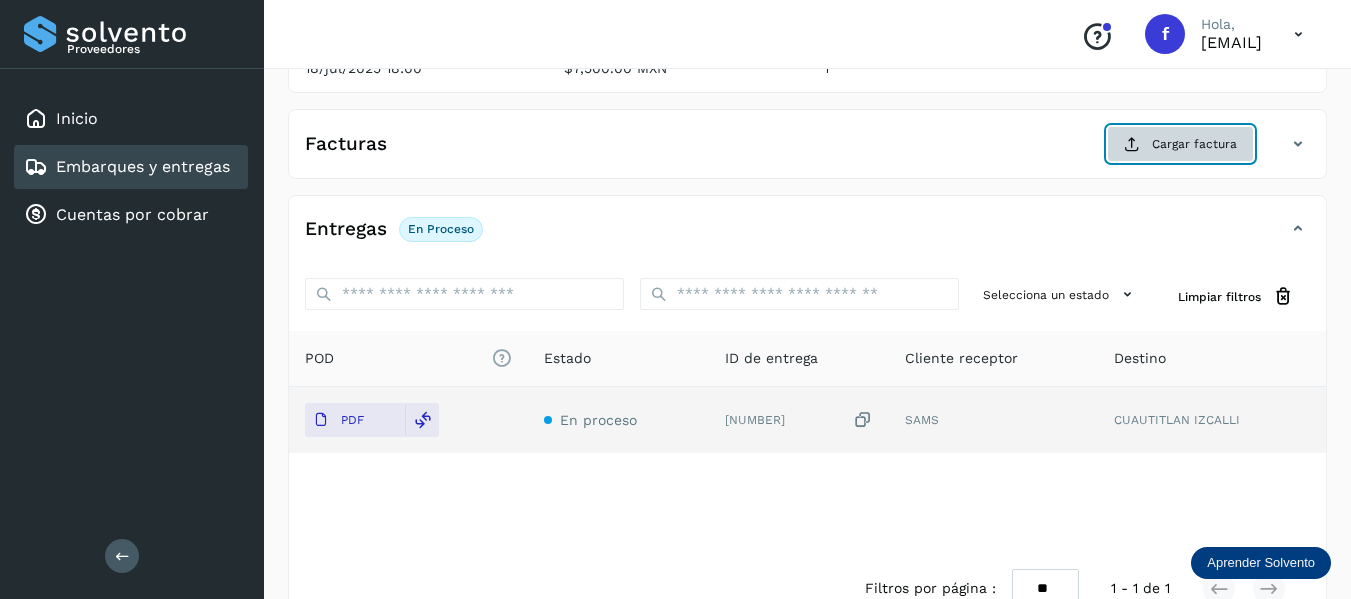 click on "Cargar factura" 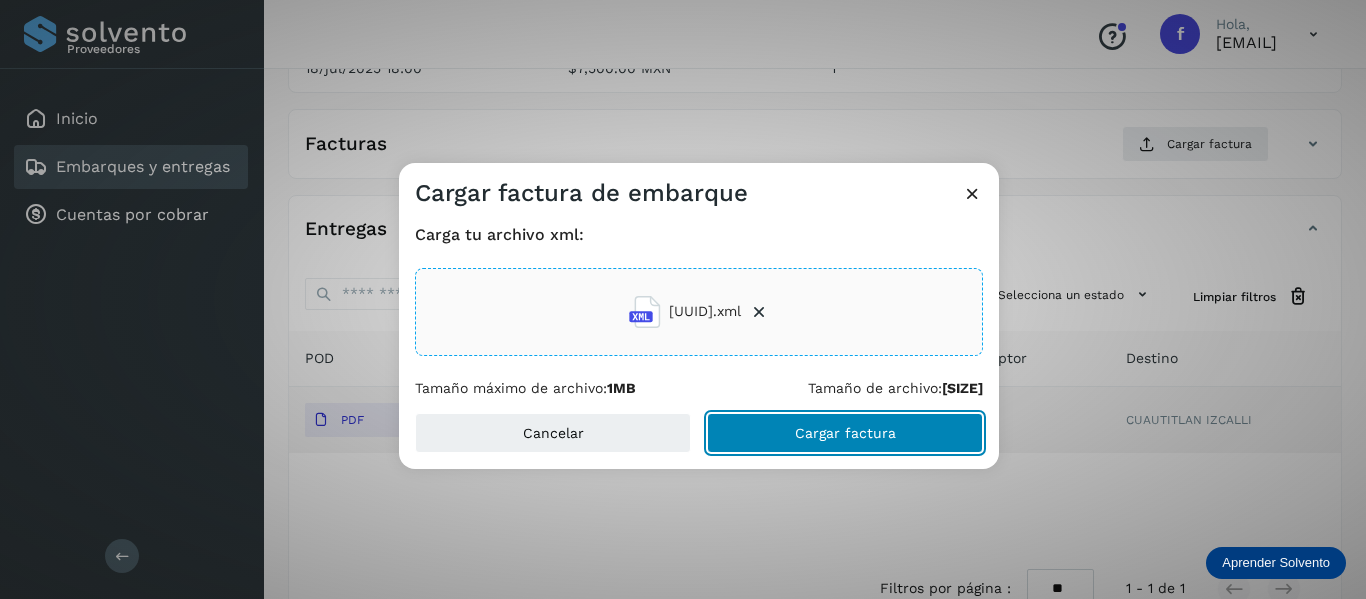 click on "Cargar factura" 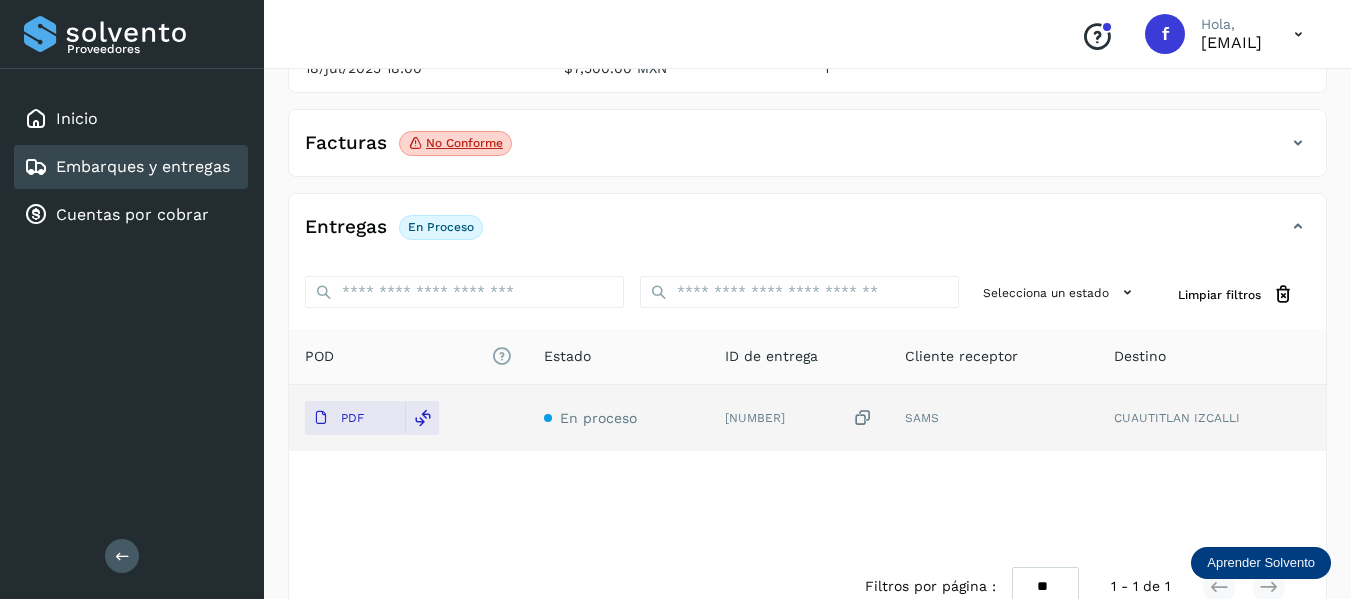 click on "No conforme" 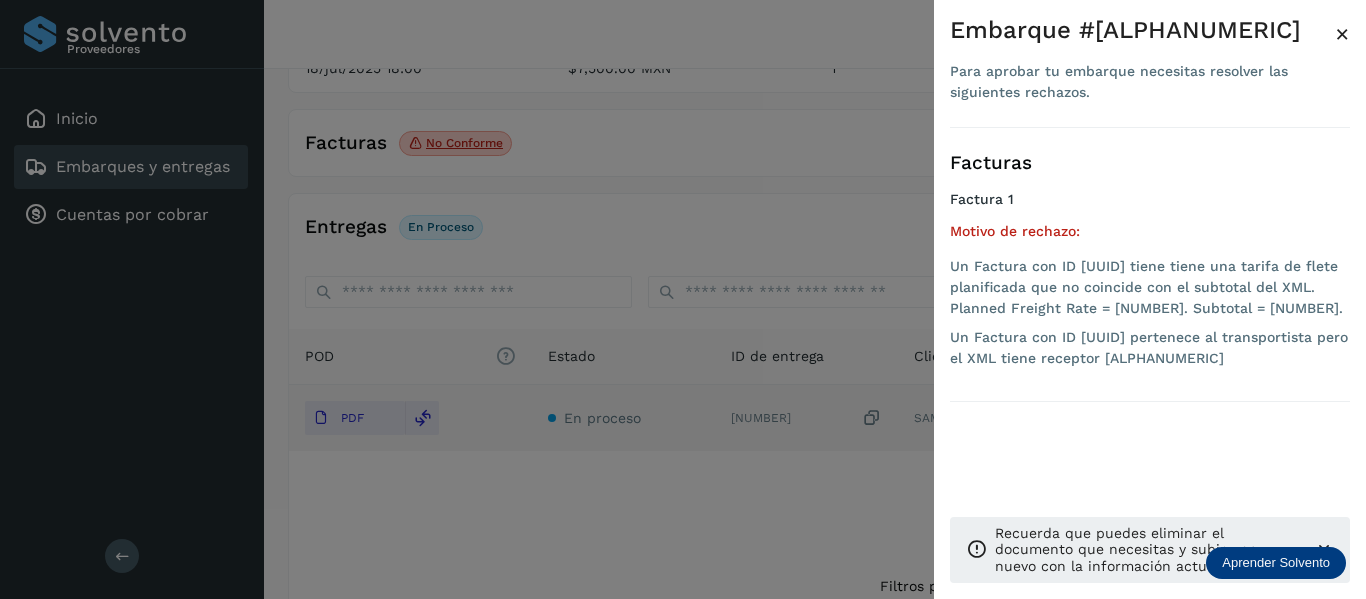 click on "×" at bounding box center [1342, 34] 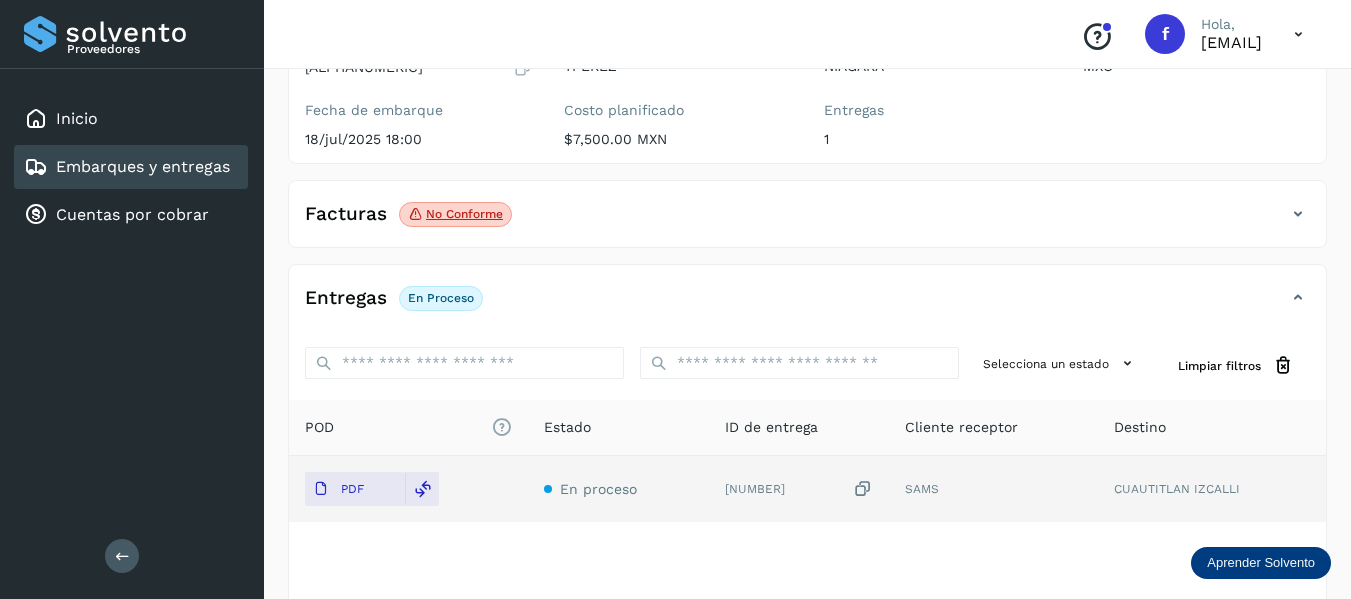 scroll, scrollTop: 200, scrollLeft: 0, axis: vertical 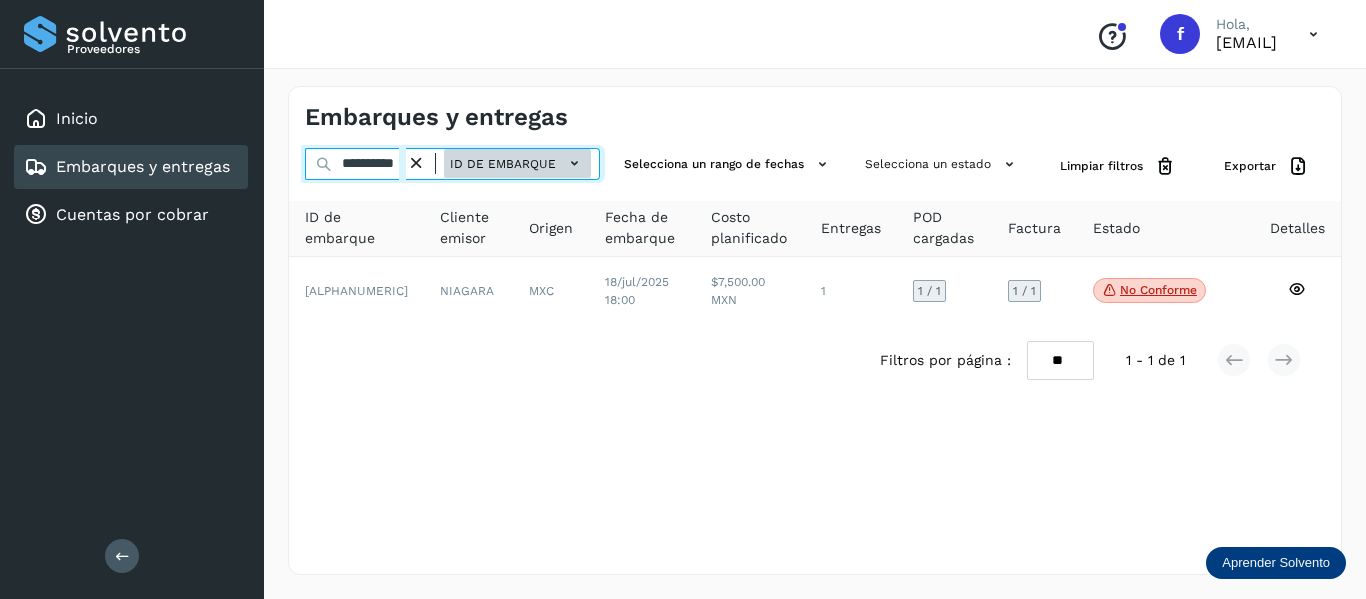 drag, startPoint x: 343, startPoint y: 160, endPoint x: 537, endPoint y: 170, distance: 194.25757 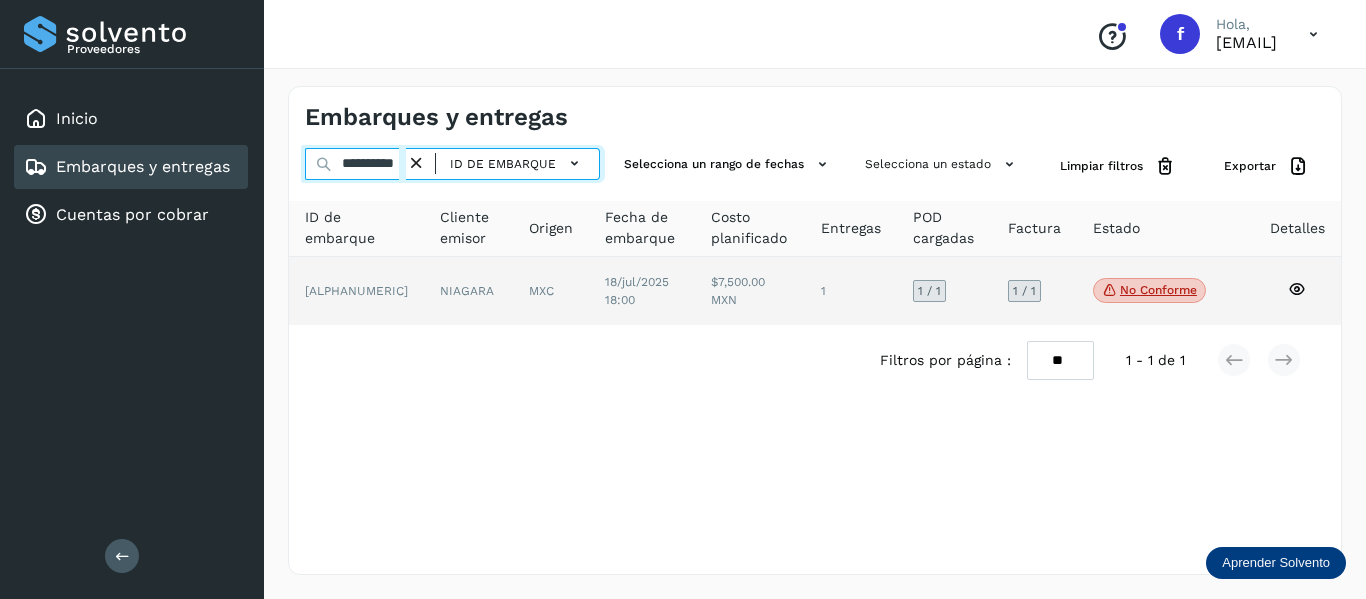paste 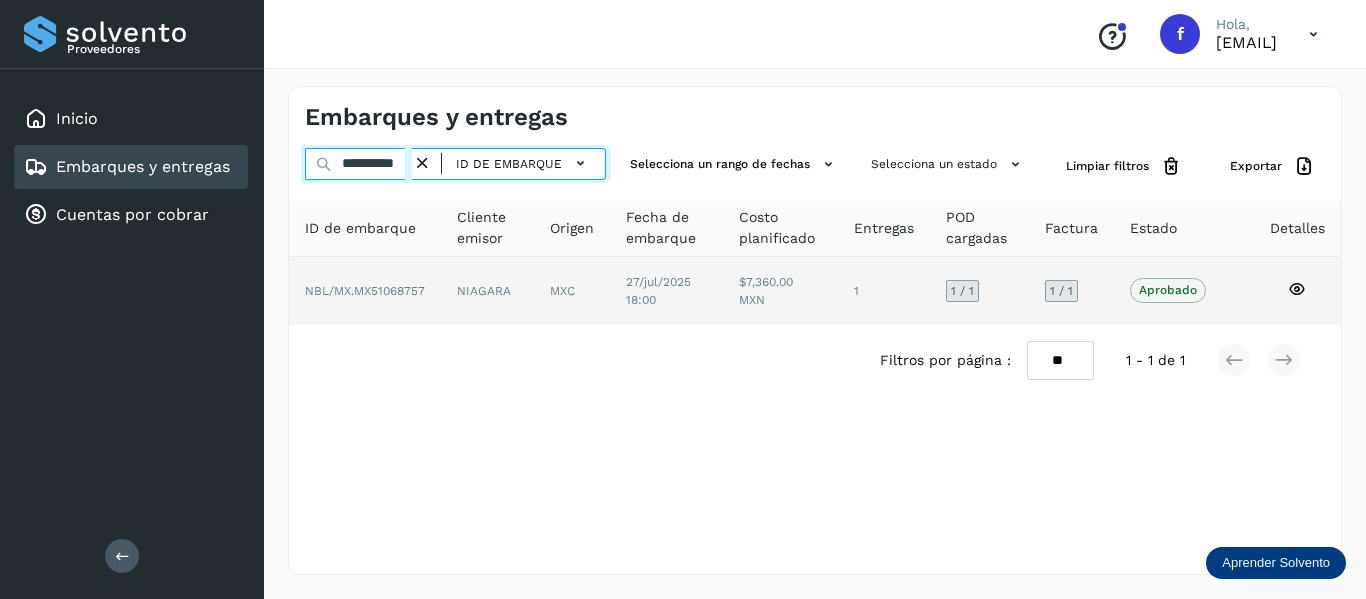 type on "**********" 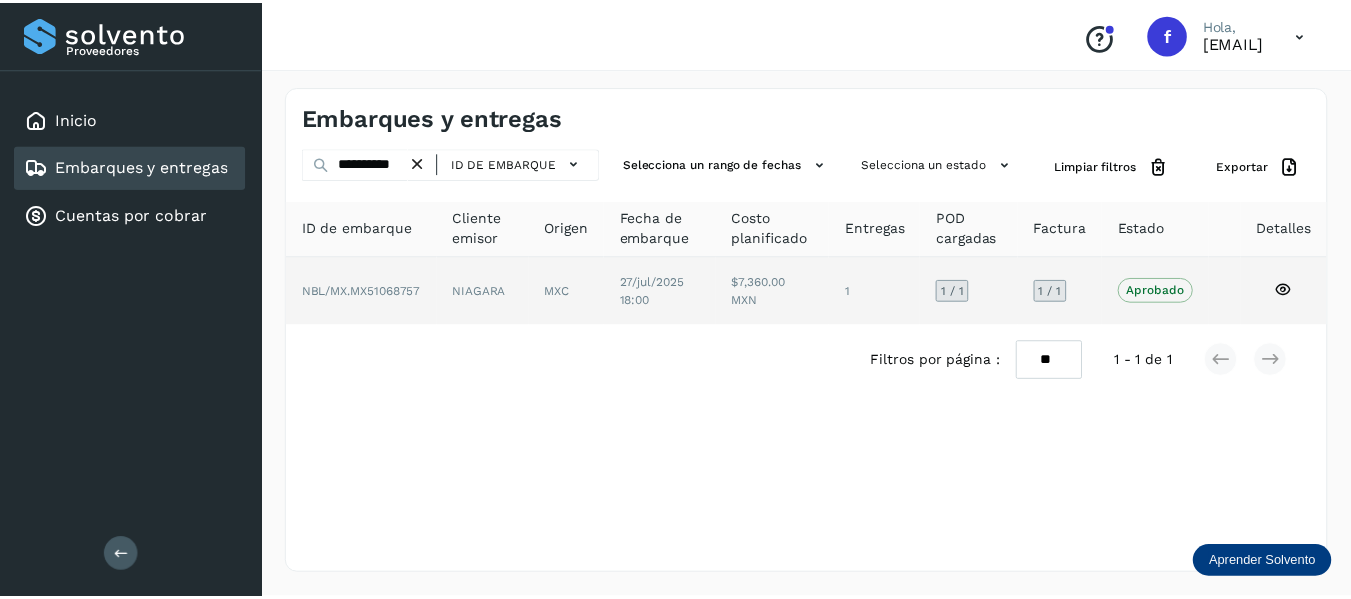 scroll, scrollTop: 0, scrollLeft: 0, axis: both 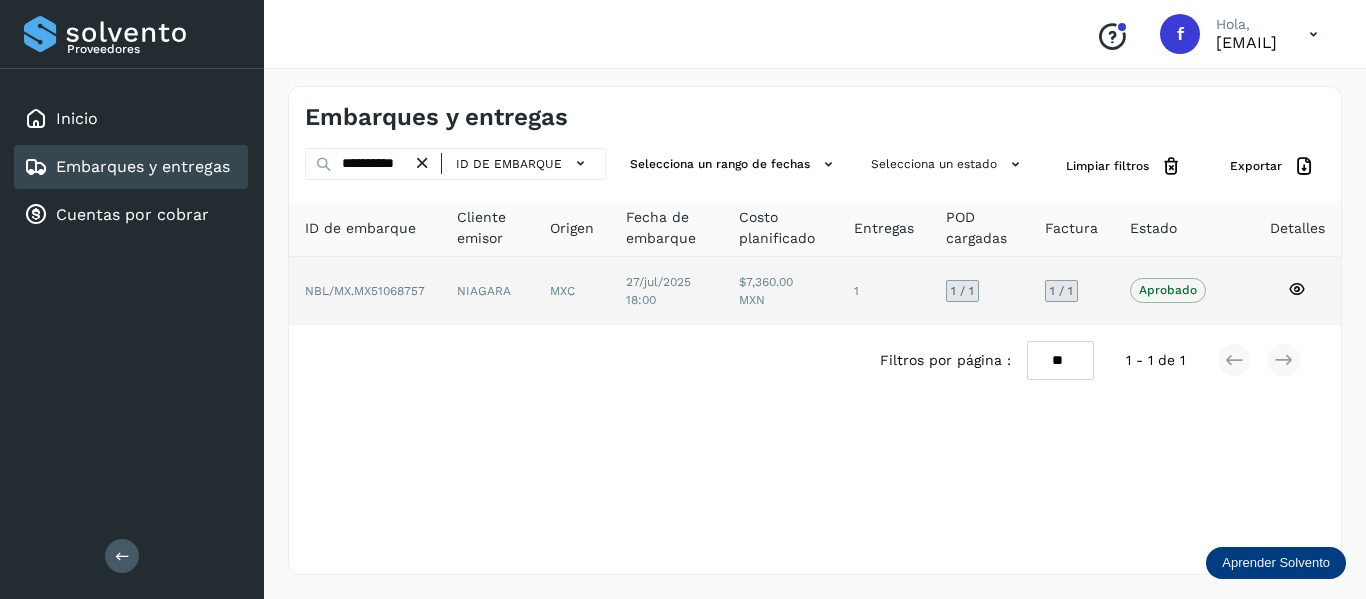 click 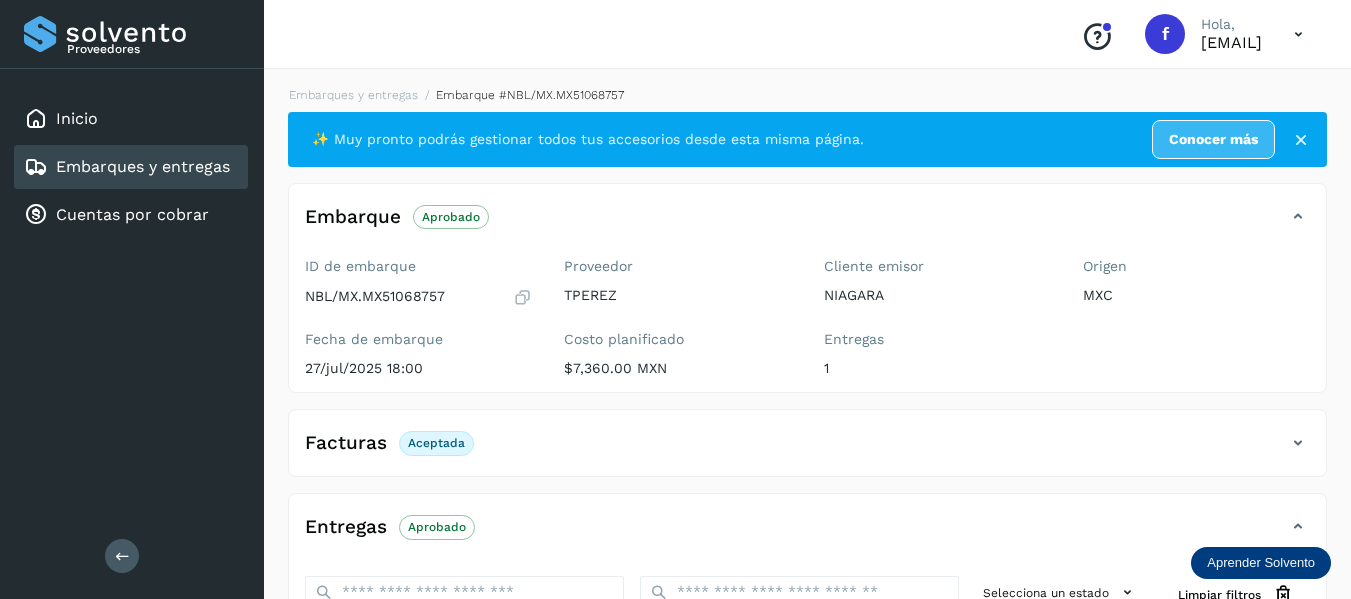click at bounding box center (1298, 443) 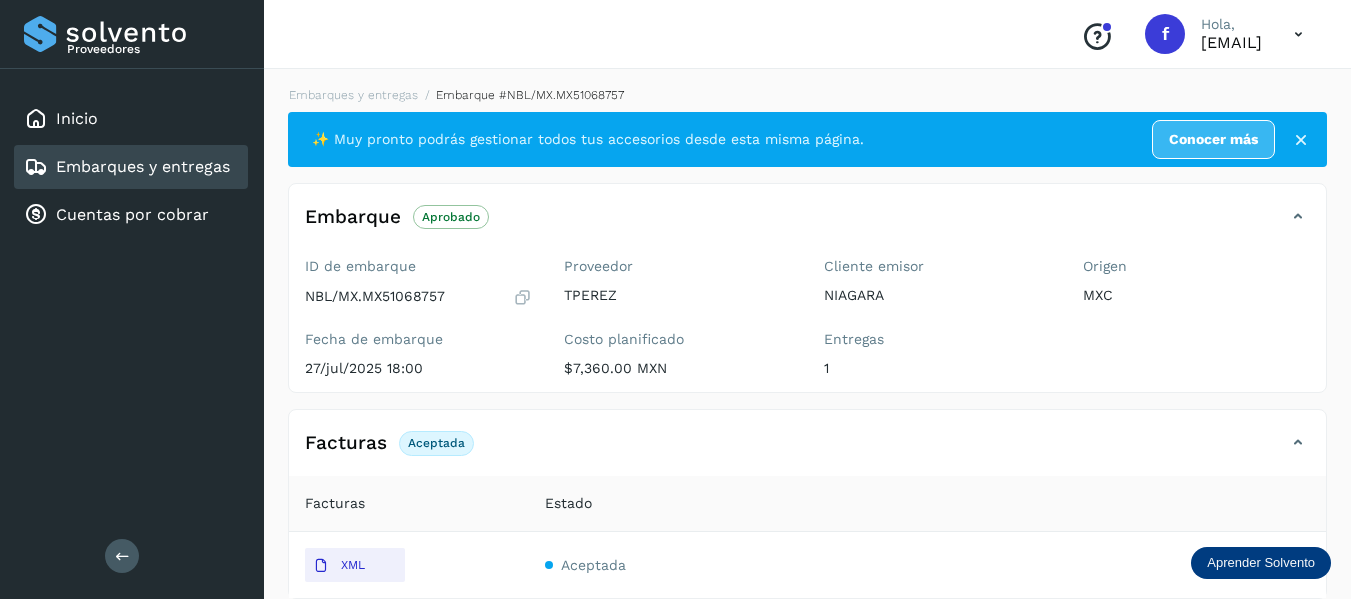 scroll, scrollTop: 200, scrollLeft: 0, axis: vertical 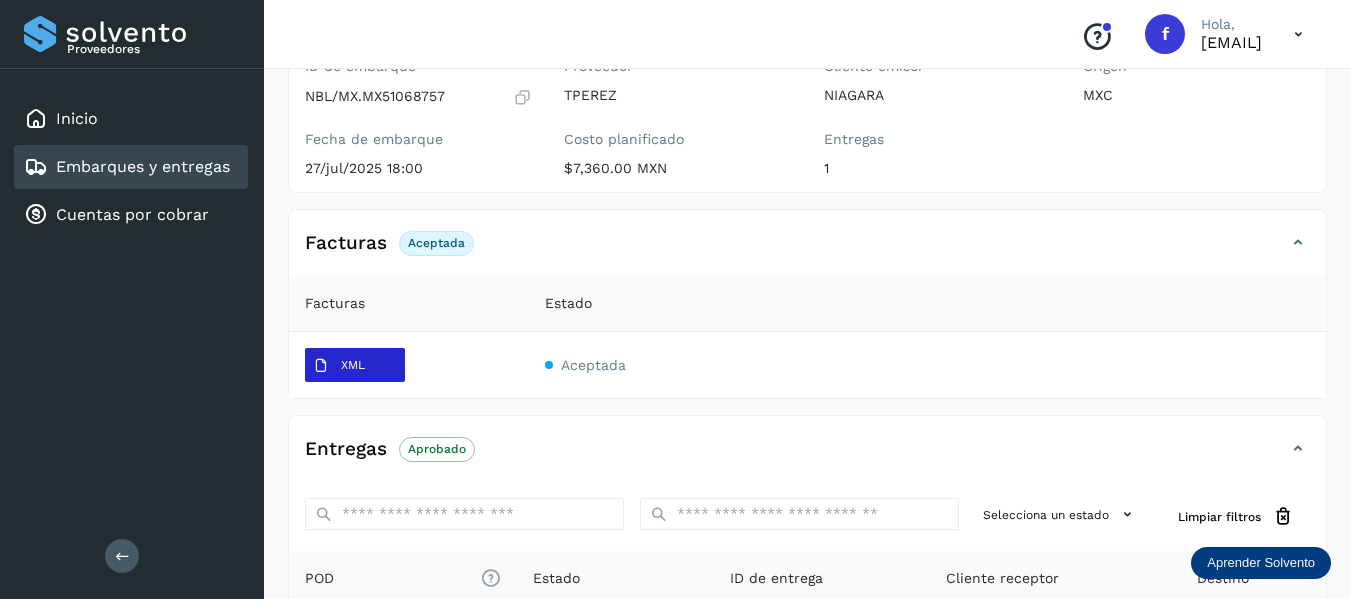click on "XML" at bounding box center [339, 366] 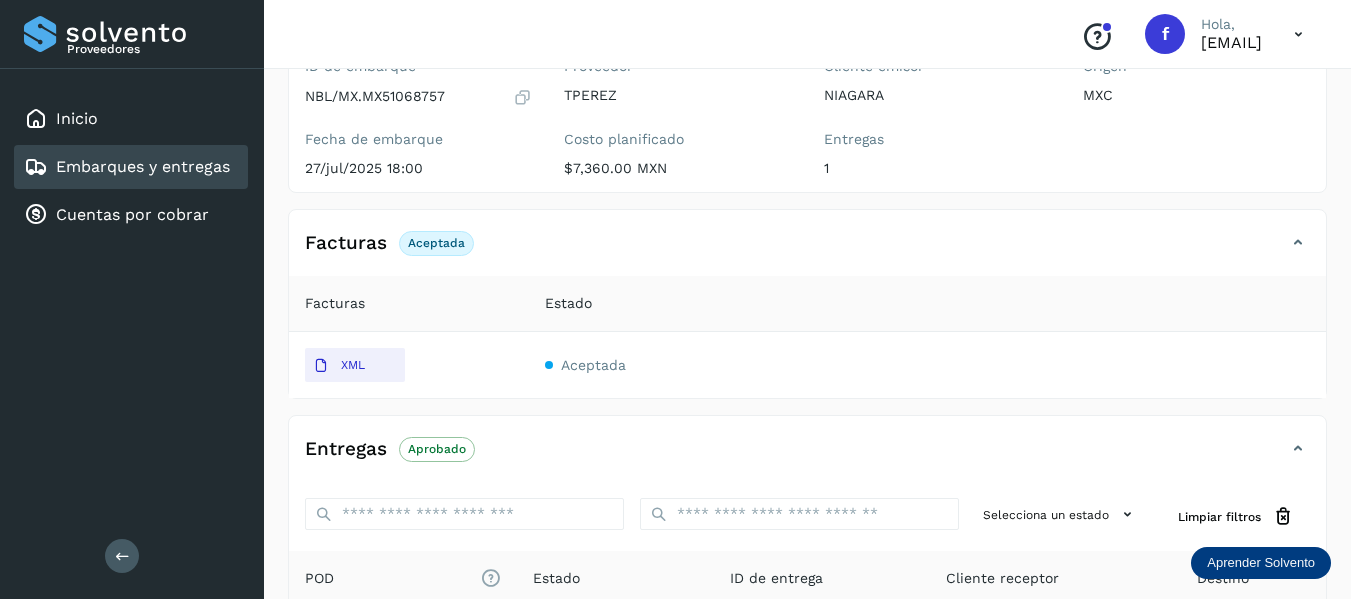 scroll, scrollTop: 300, scrollLeft: 0, axis: vertical 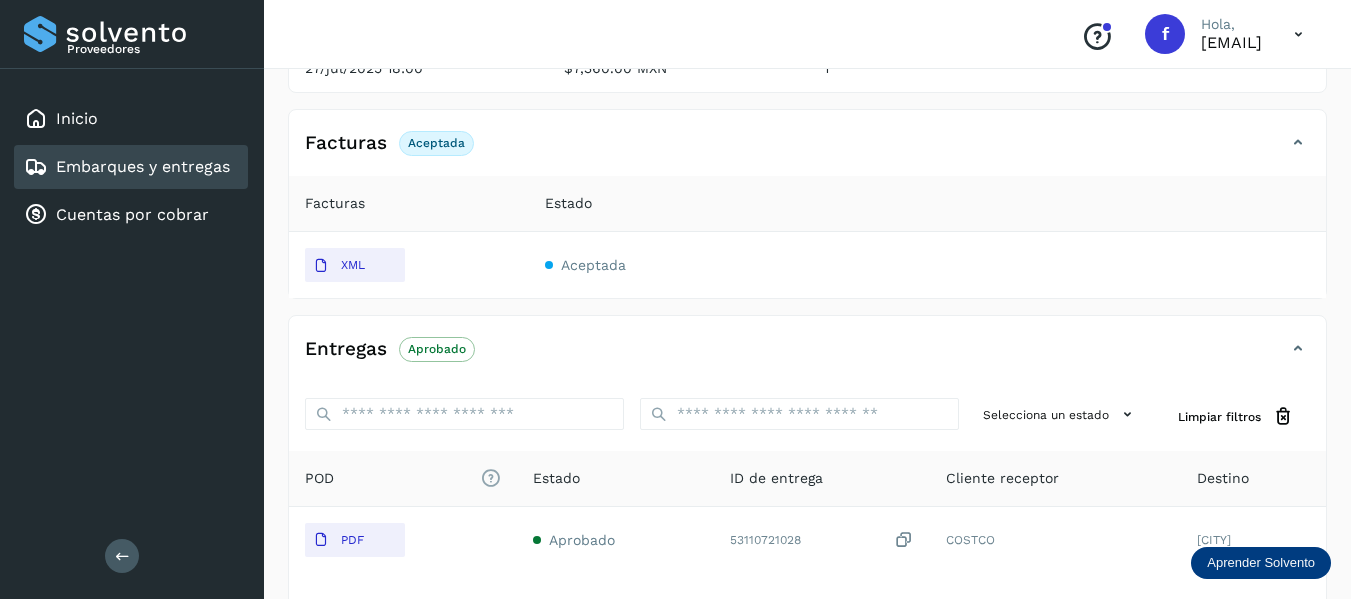 type 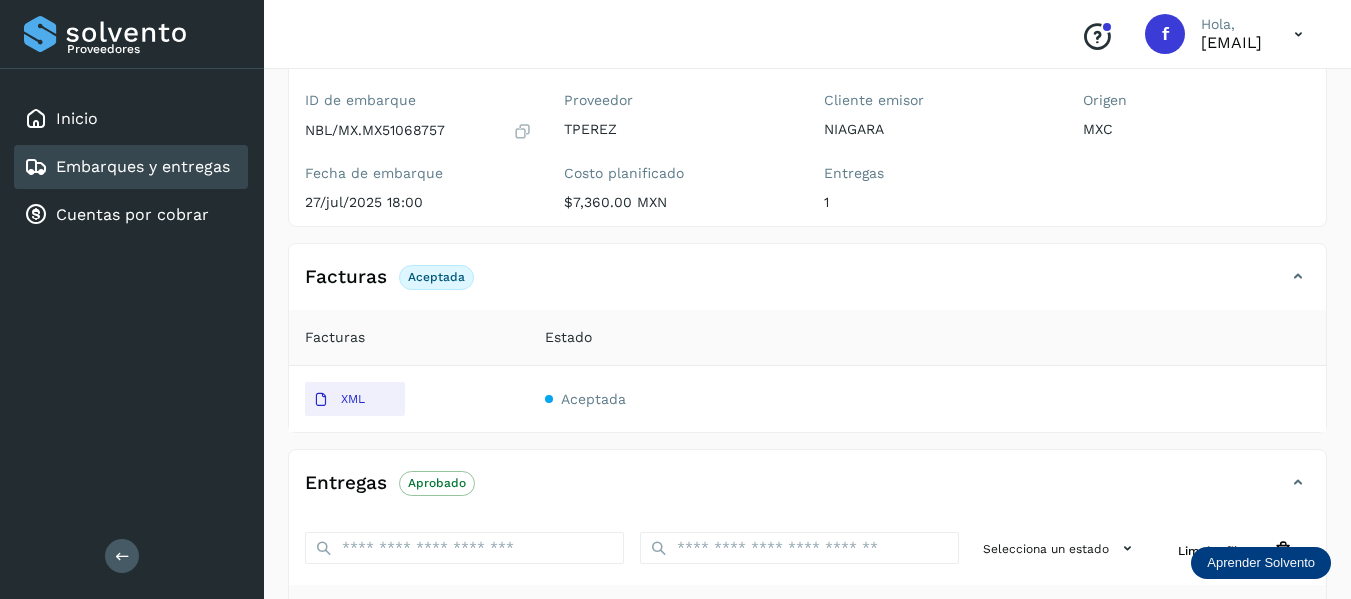 scroll, scrollTop: 200, scrollLeft: 0, axis: vertical 